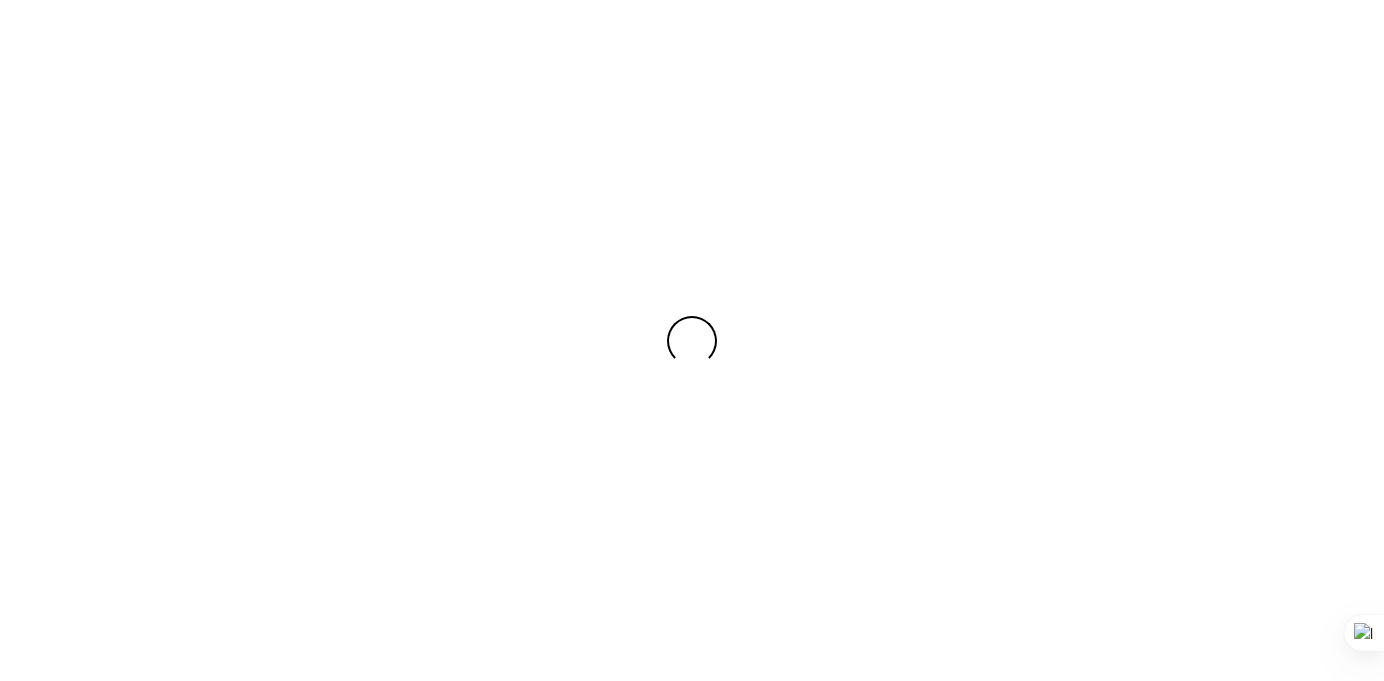 scroll, scrollTop: 0, scrollLeft: 0, axis: both 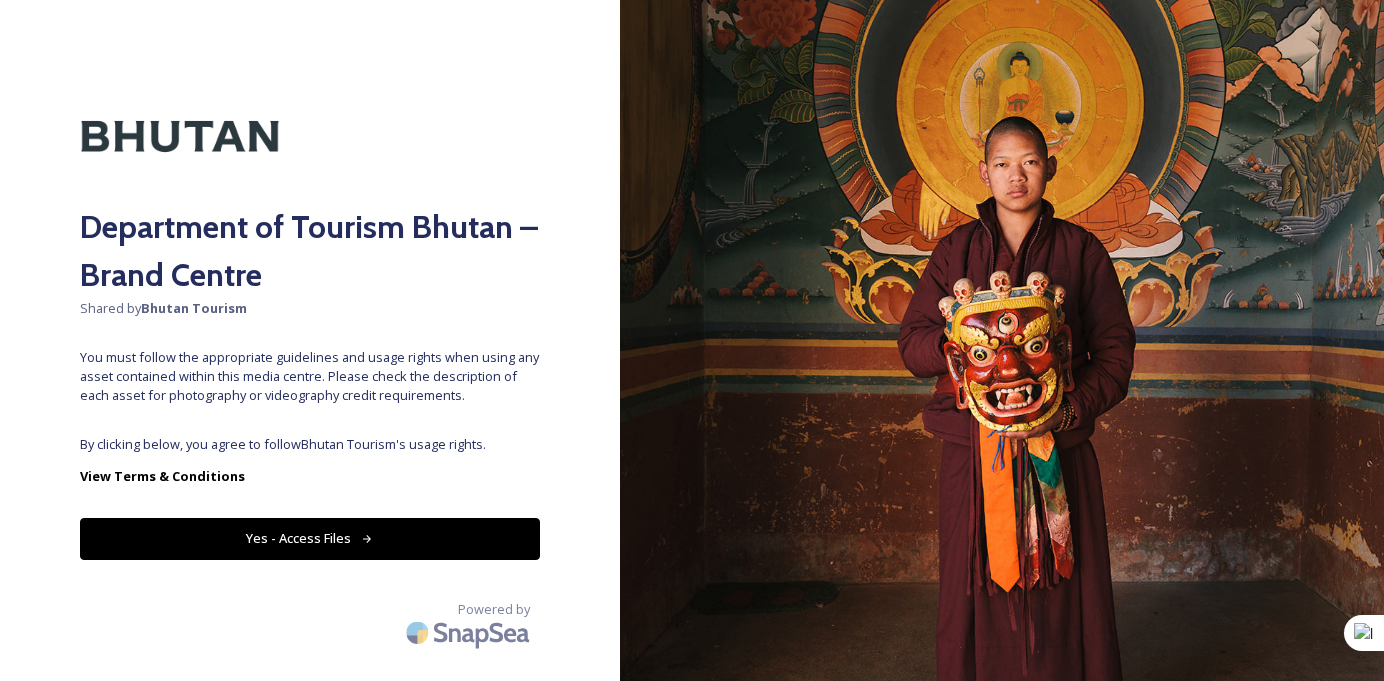 click on "Yes - Access Files" at bounding box center [310, 538] 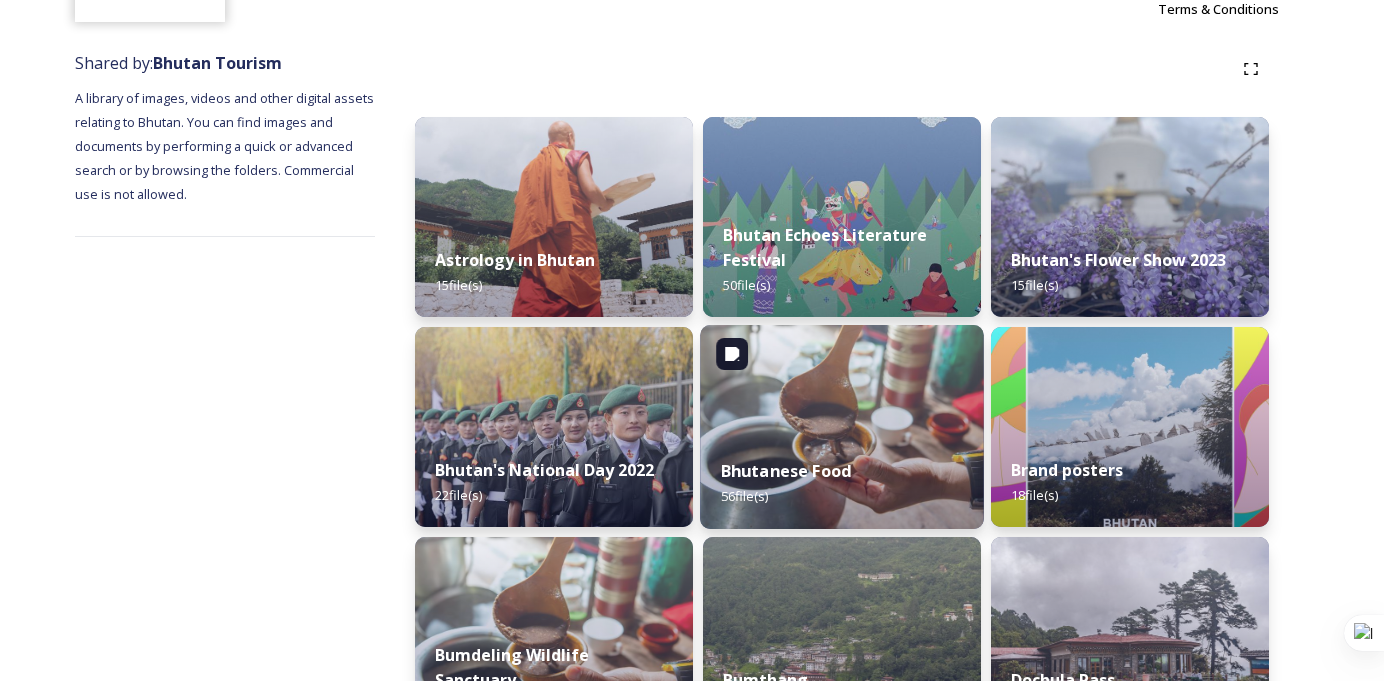 scroll, scrollTop: 206, scrollLeft: 0, axis: vertical 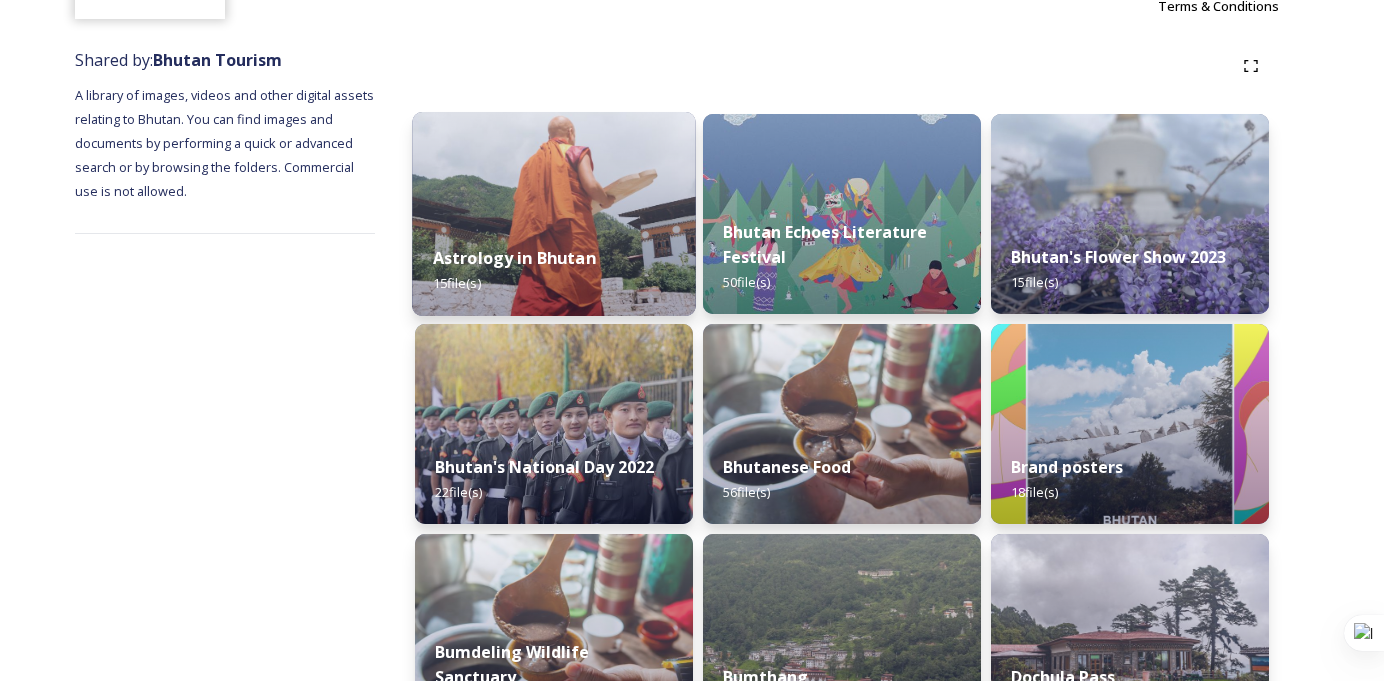 click on "Astrology in Bhutan 15  file(s)" at bounding box center [554, 270] 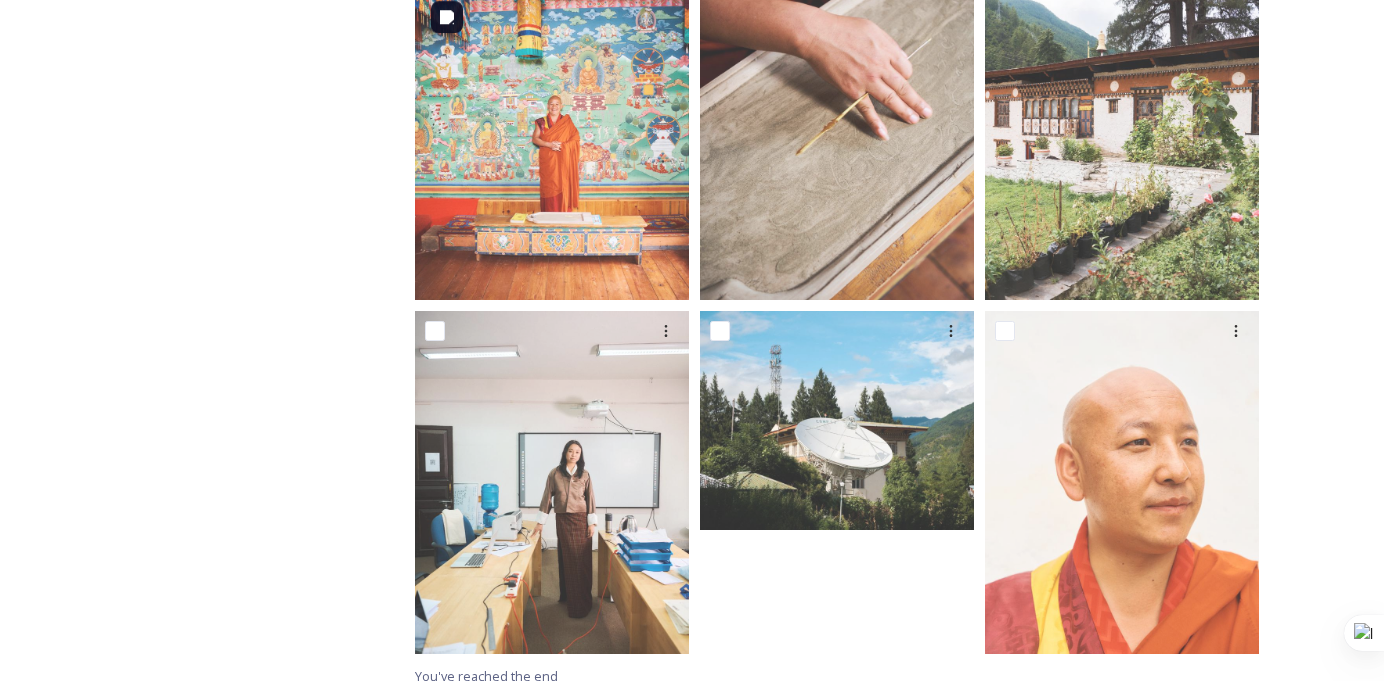 scroll, scrollTop: 1498, scrollLeft: 0, axis: vertical 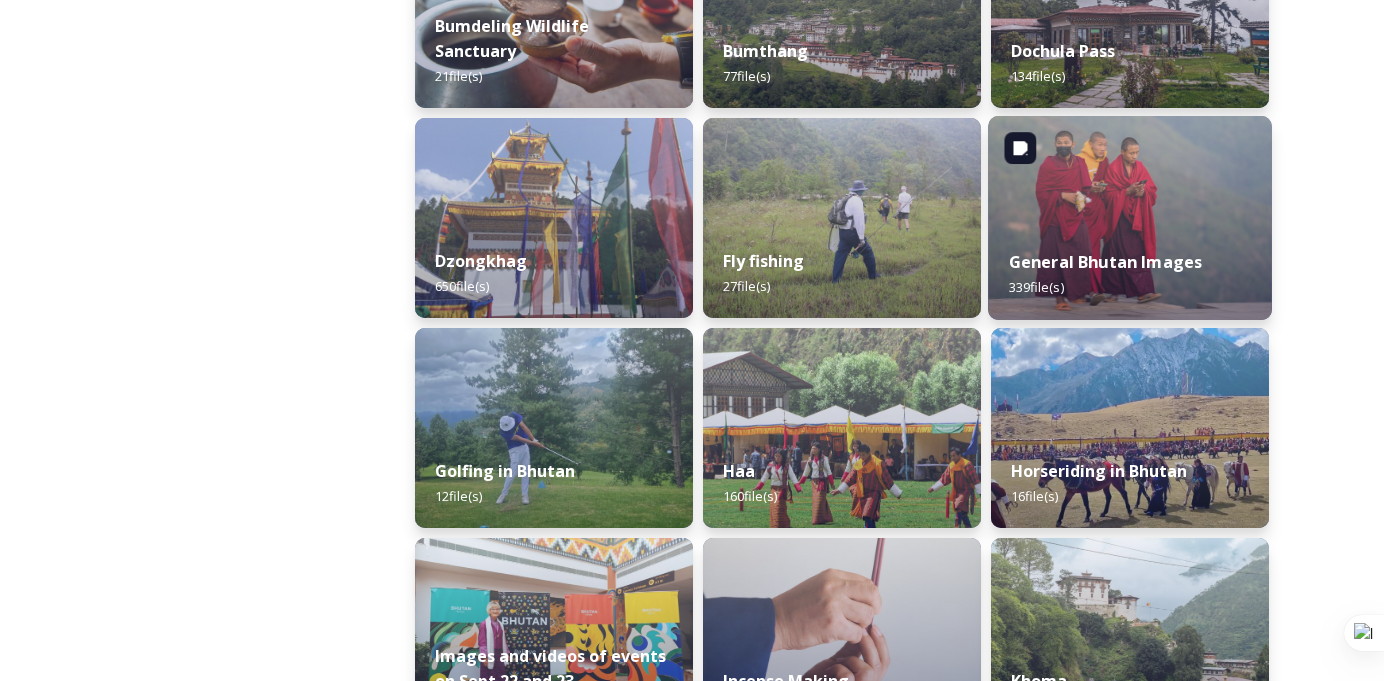 click at bounding box center [1130, 218] 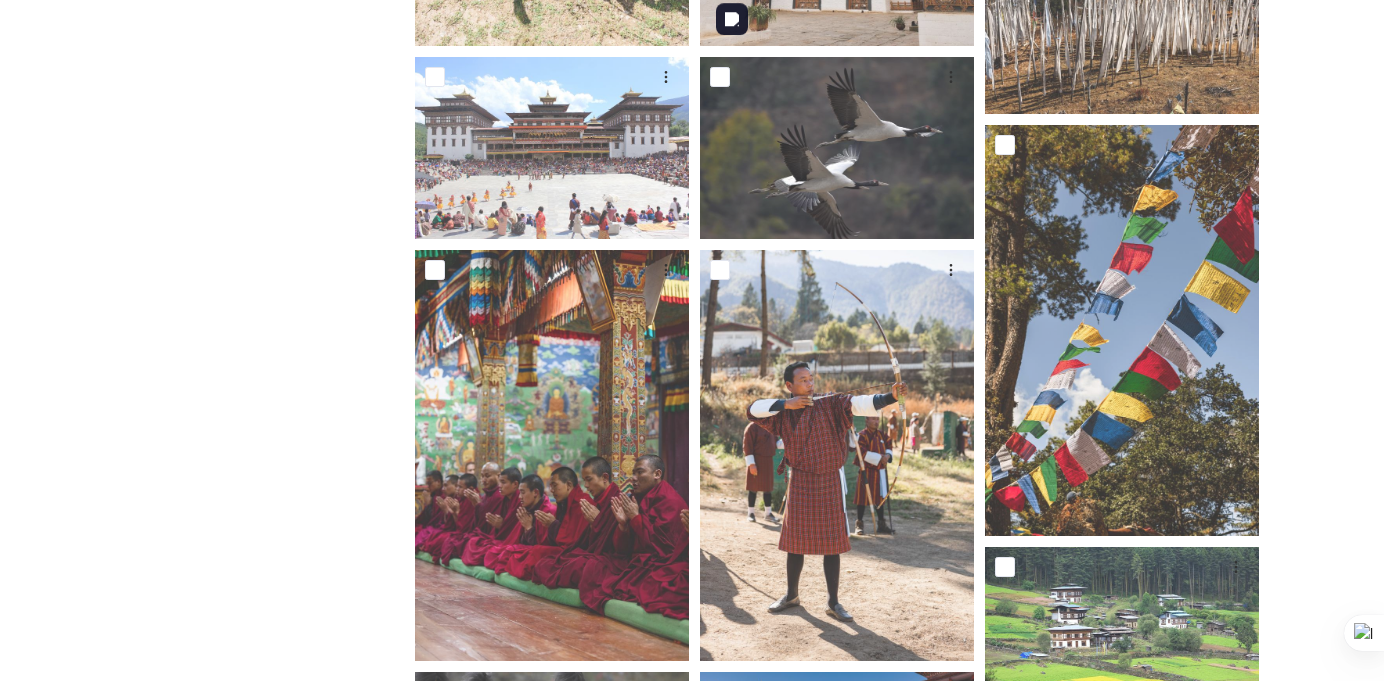 scroll, scrollTop: 677, scrollLeft: 0, axis: vertical 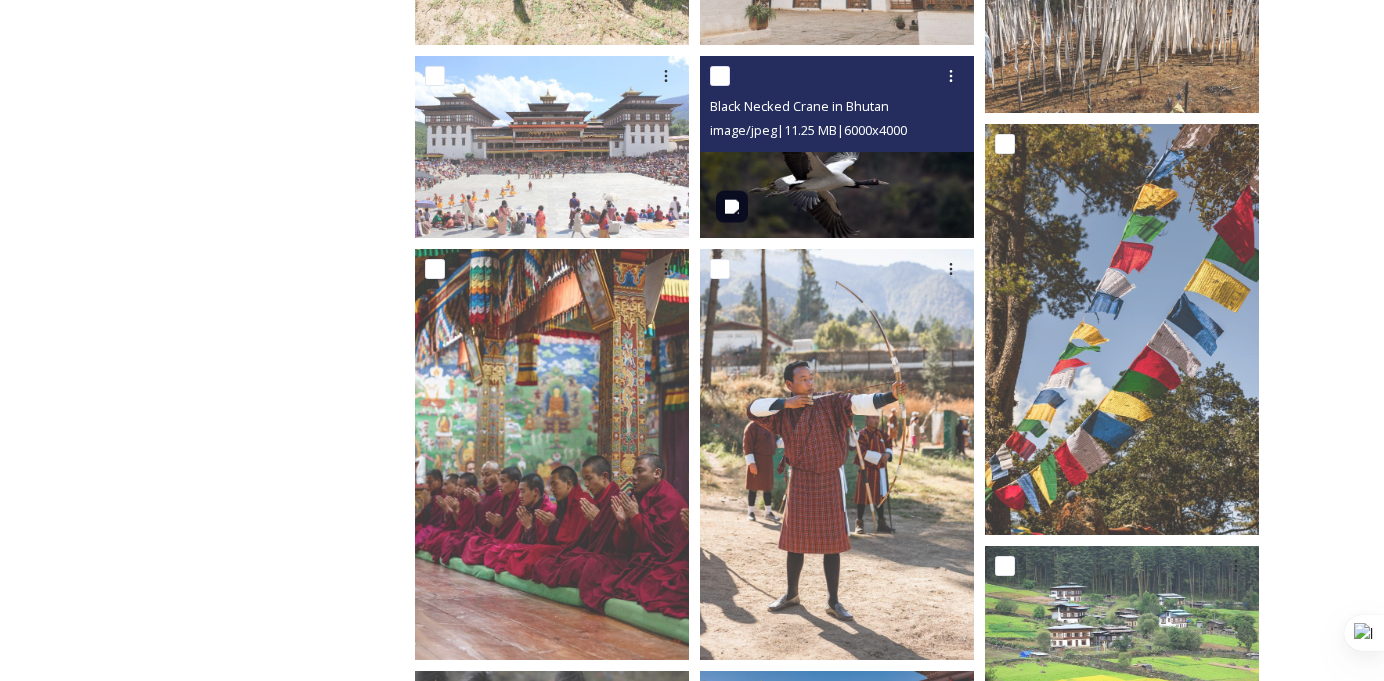 click at bounding box center [837, 147] 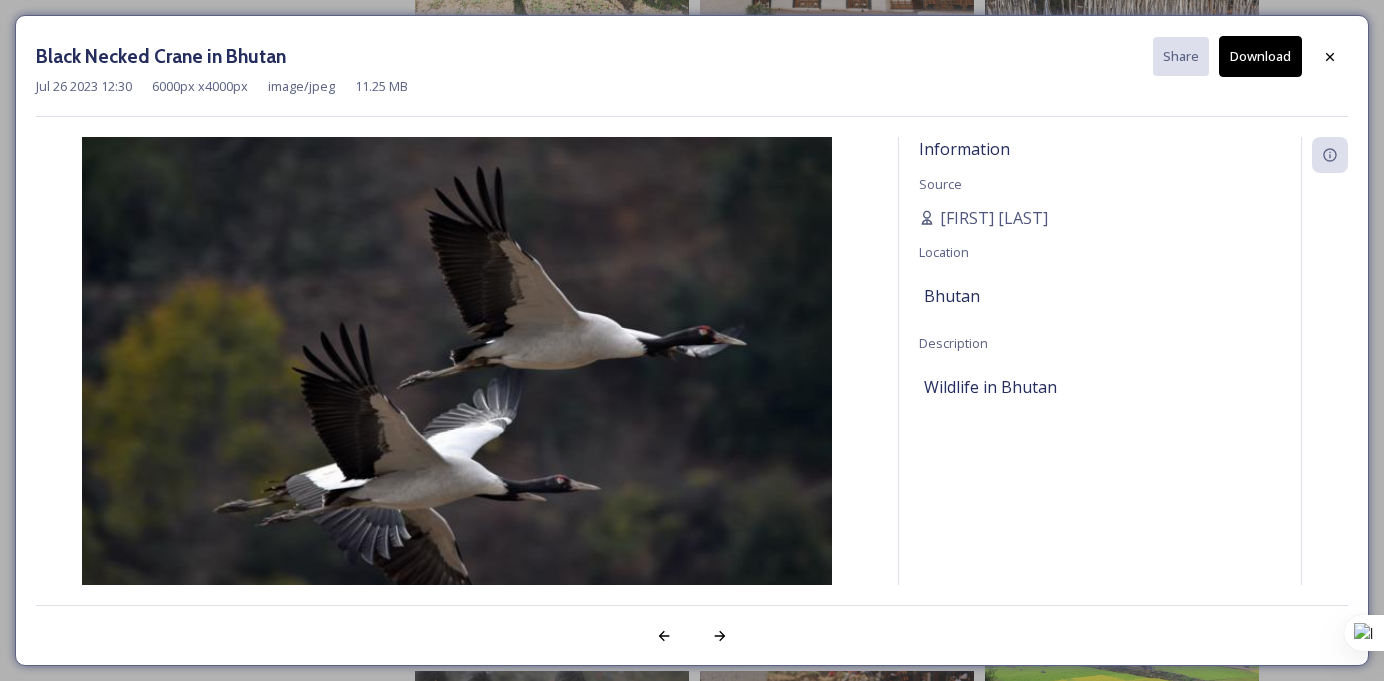 click on "Download" at bounding box center (1260, 56) 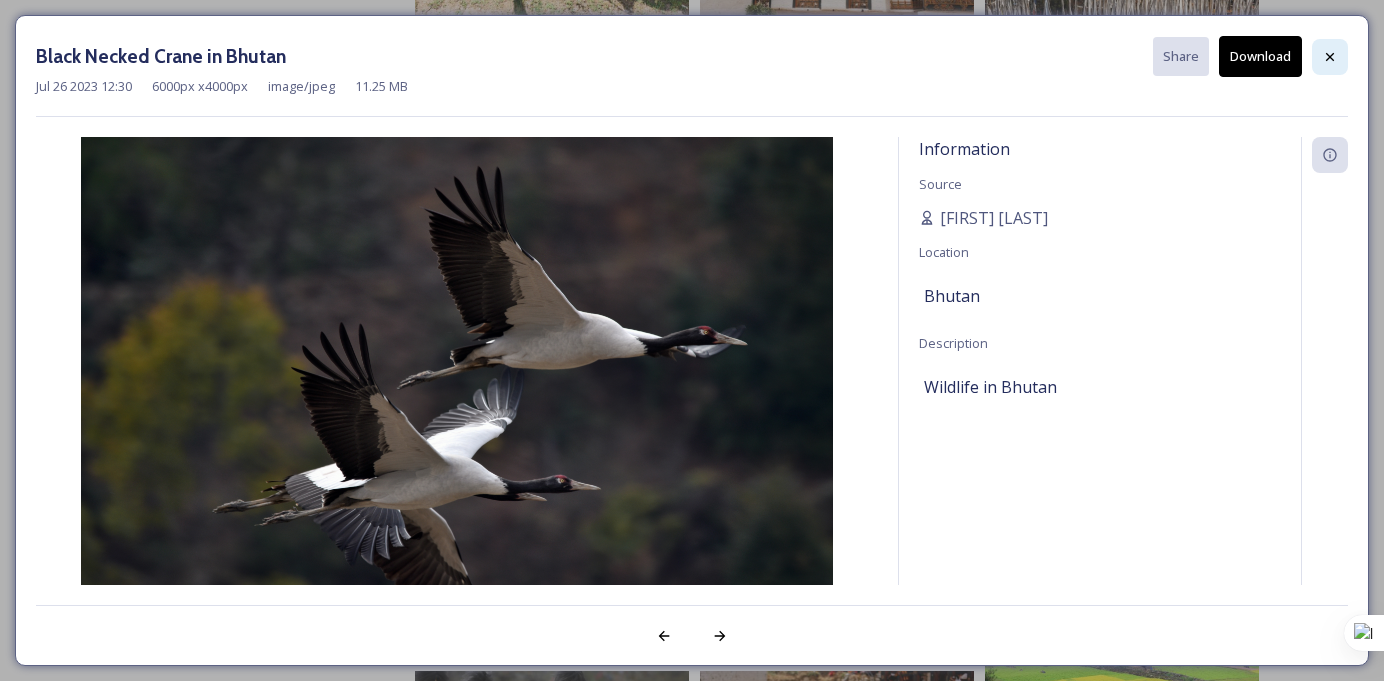 click 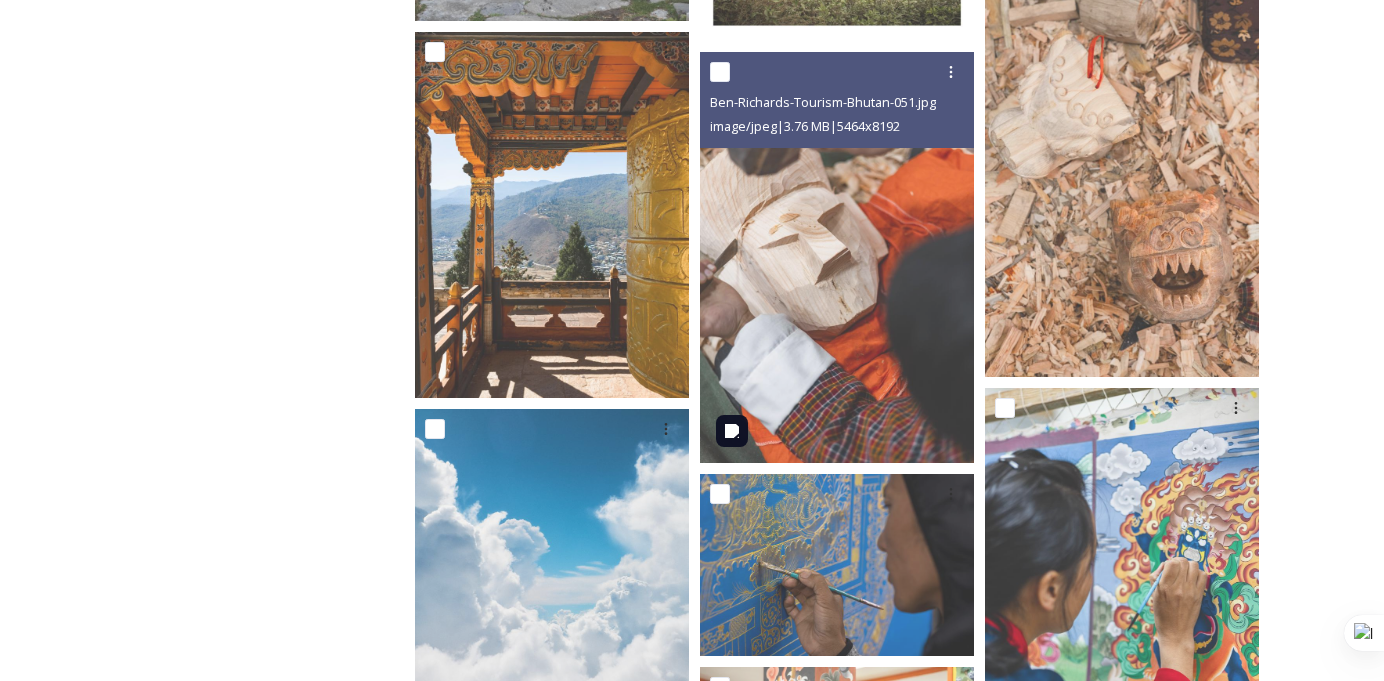 scroll, scrollTop: 8898, scrollLeft: 0, axis: vertical 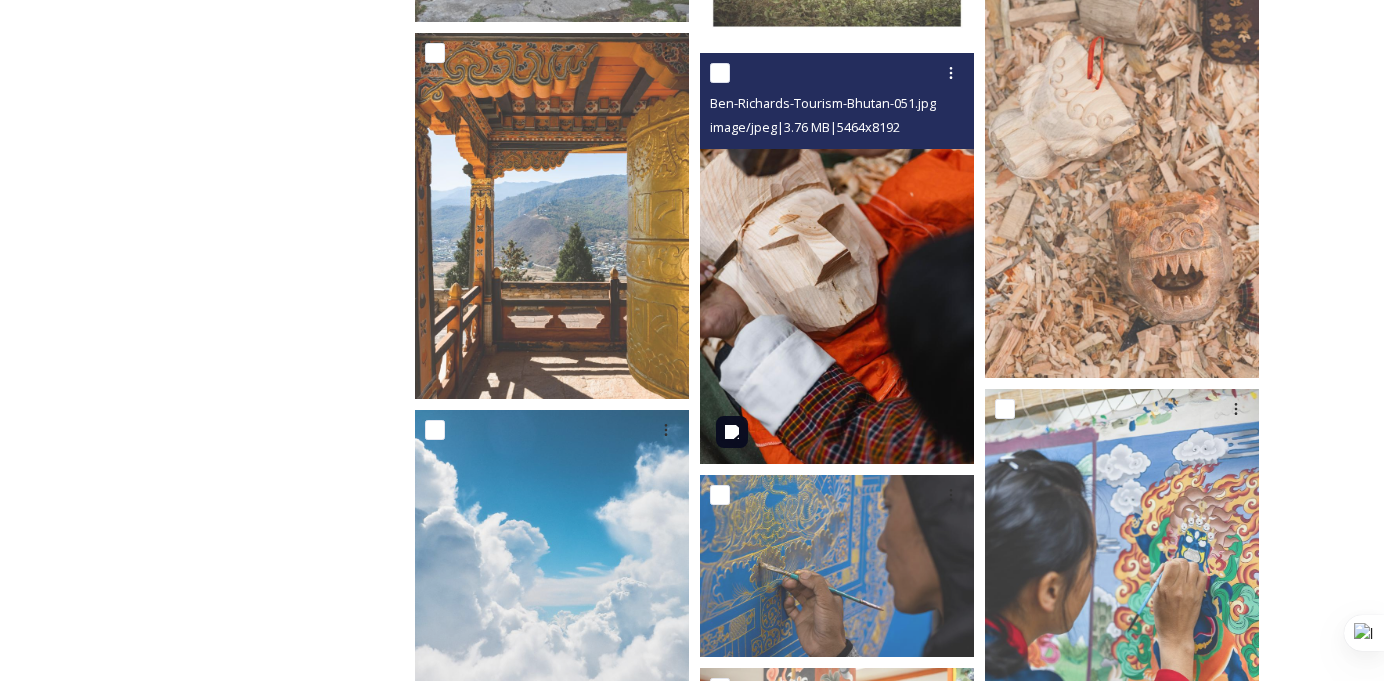 click at bounding box center (837, 258) 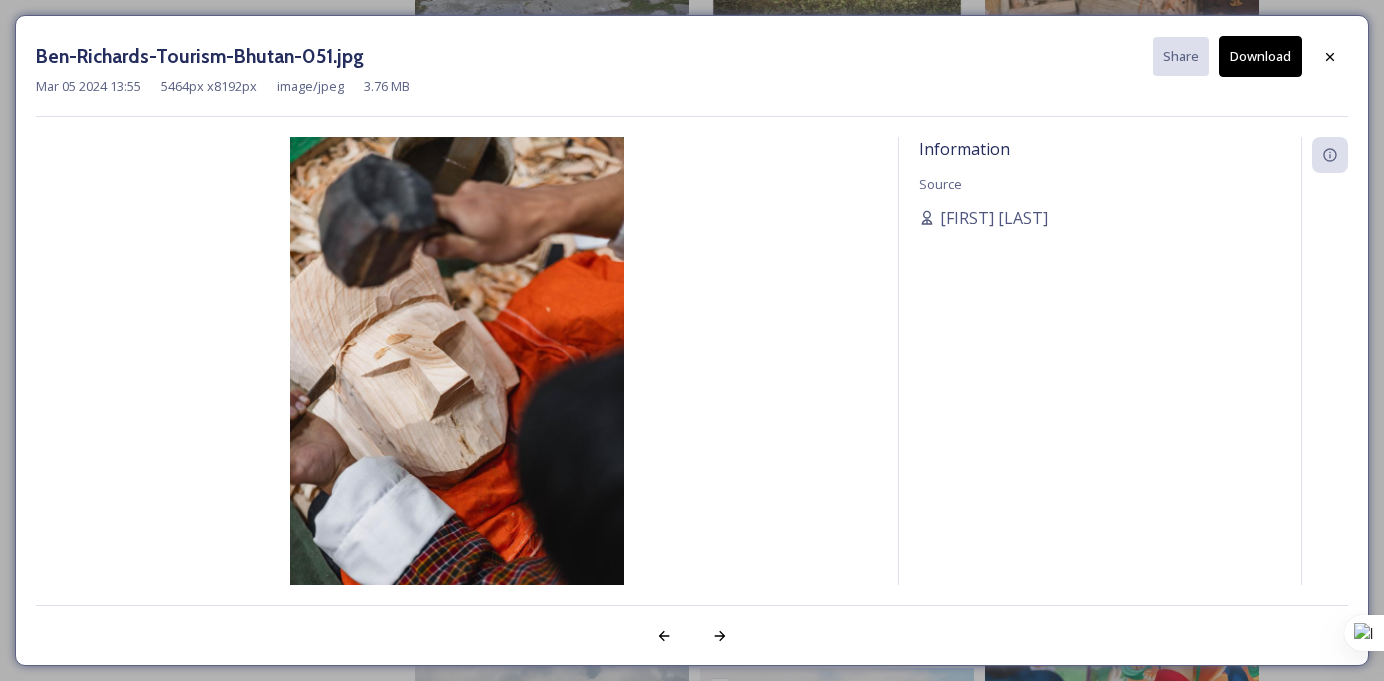click on "Download" at bounding box center (1260, 56) 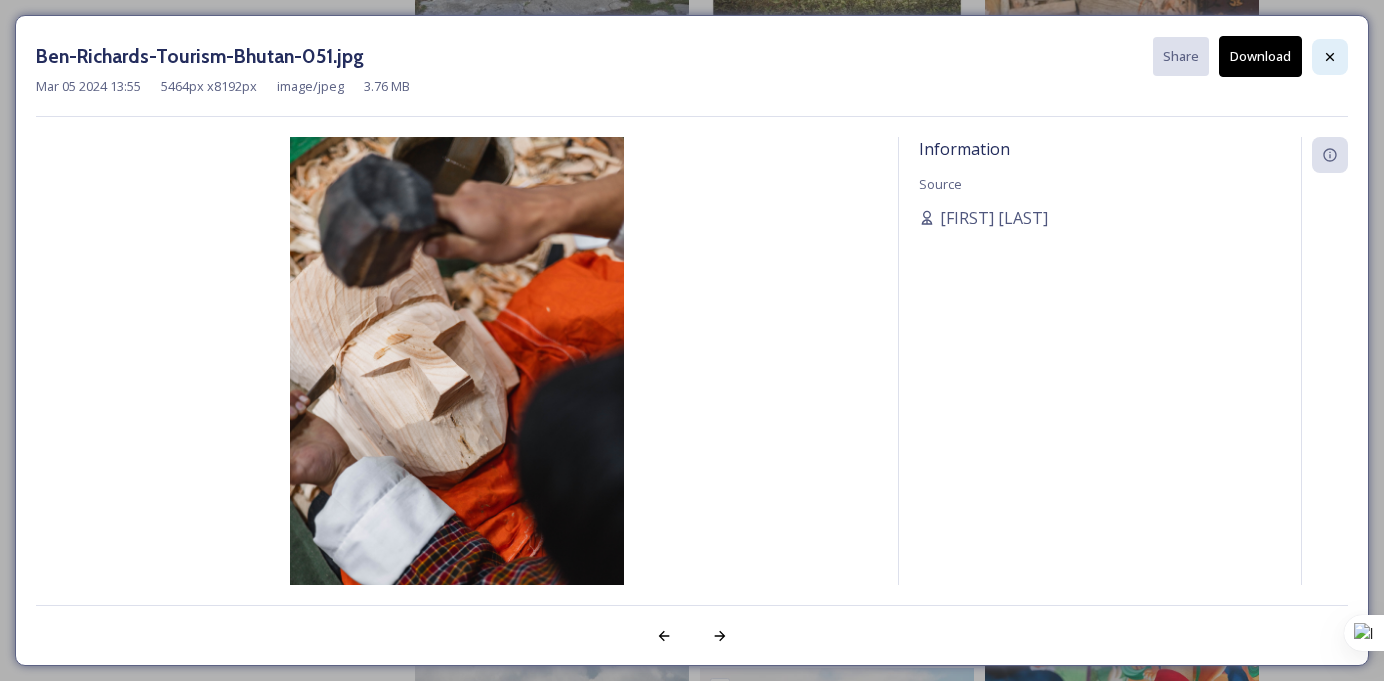 click at bounding box center (1330, 57) 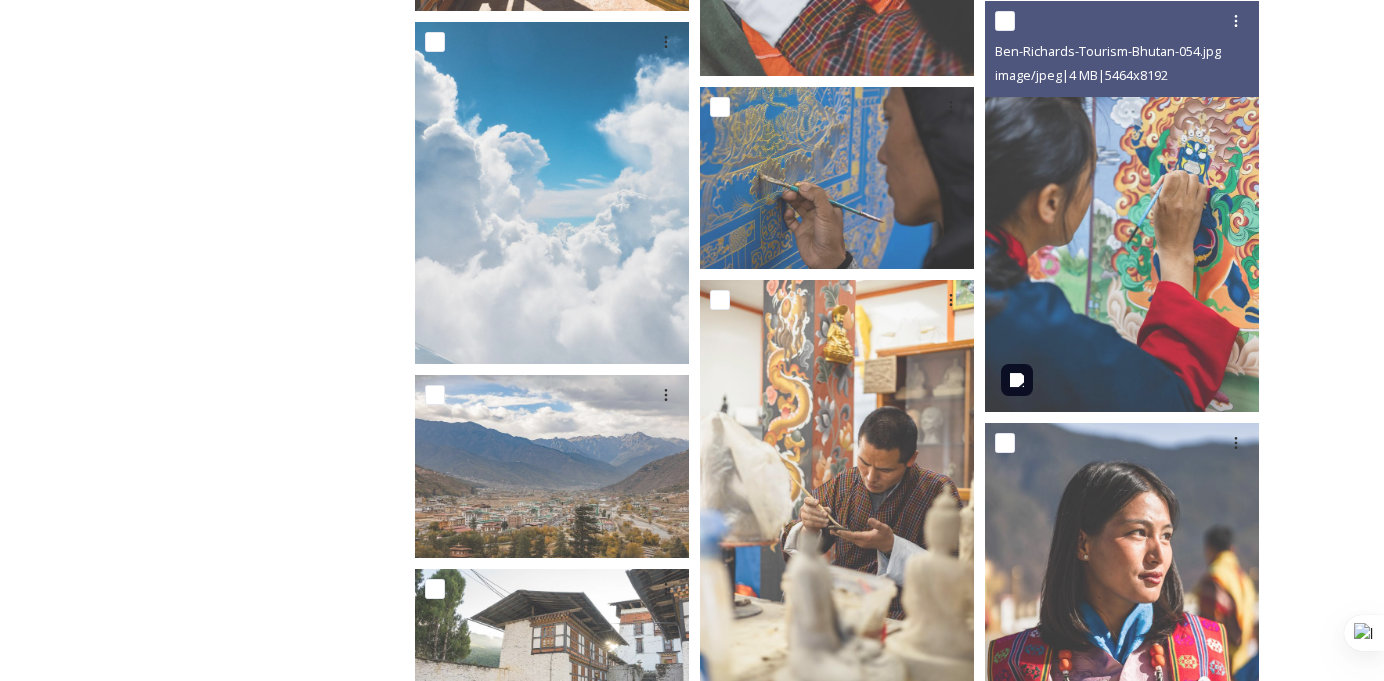 scroll, scrollTop: 9292, scrollLeft: 0, axis: vertical 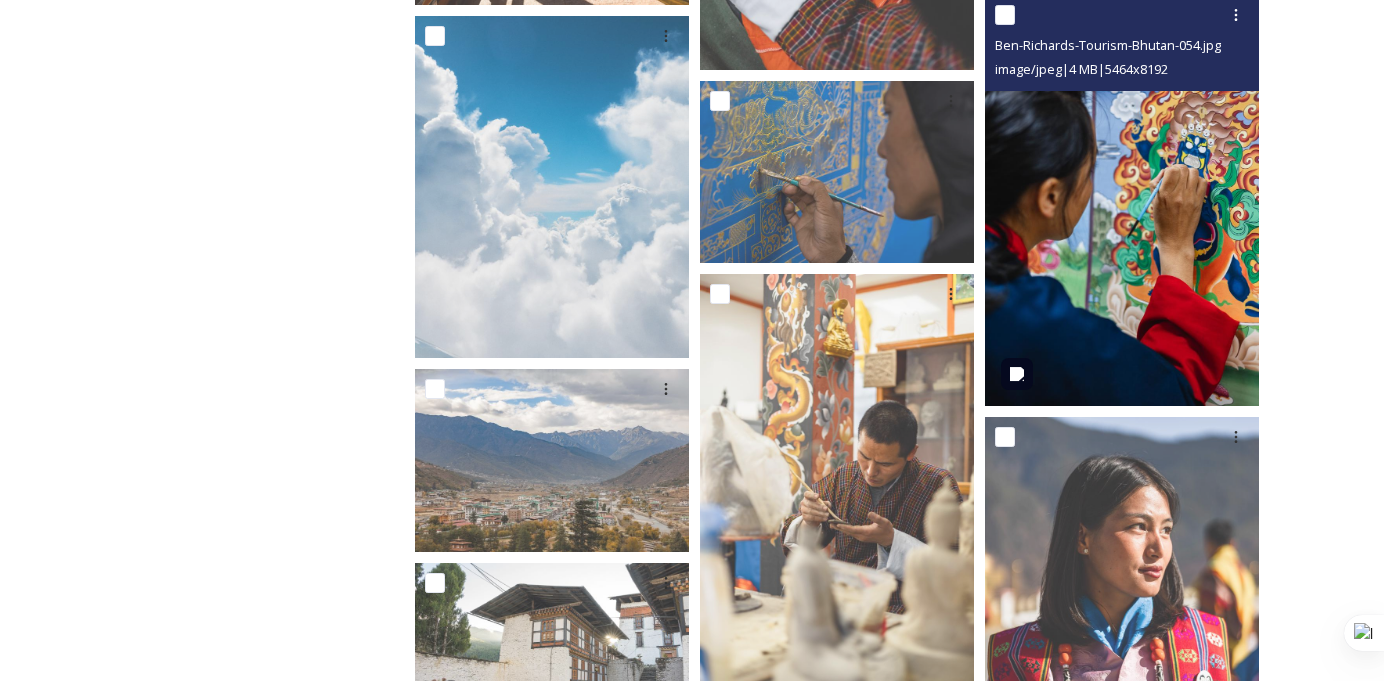 click at bounding box center (1122, 200) 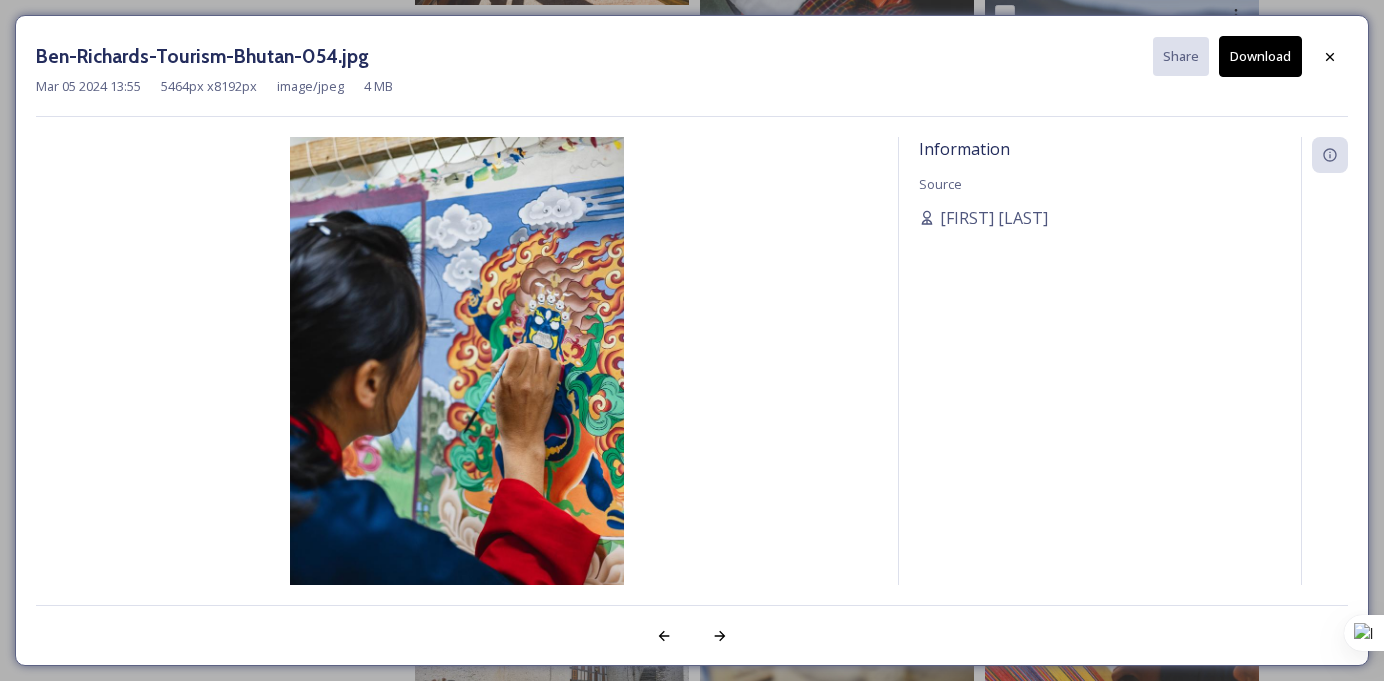 click on "Download" at bounding box center [1260, 56] 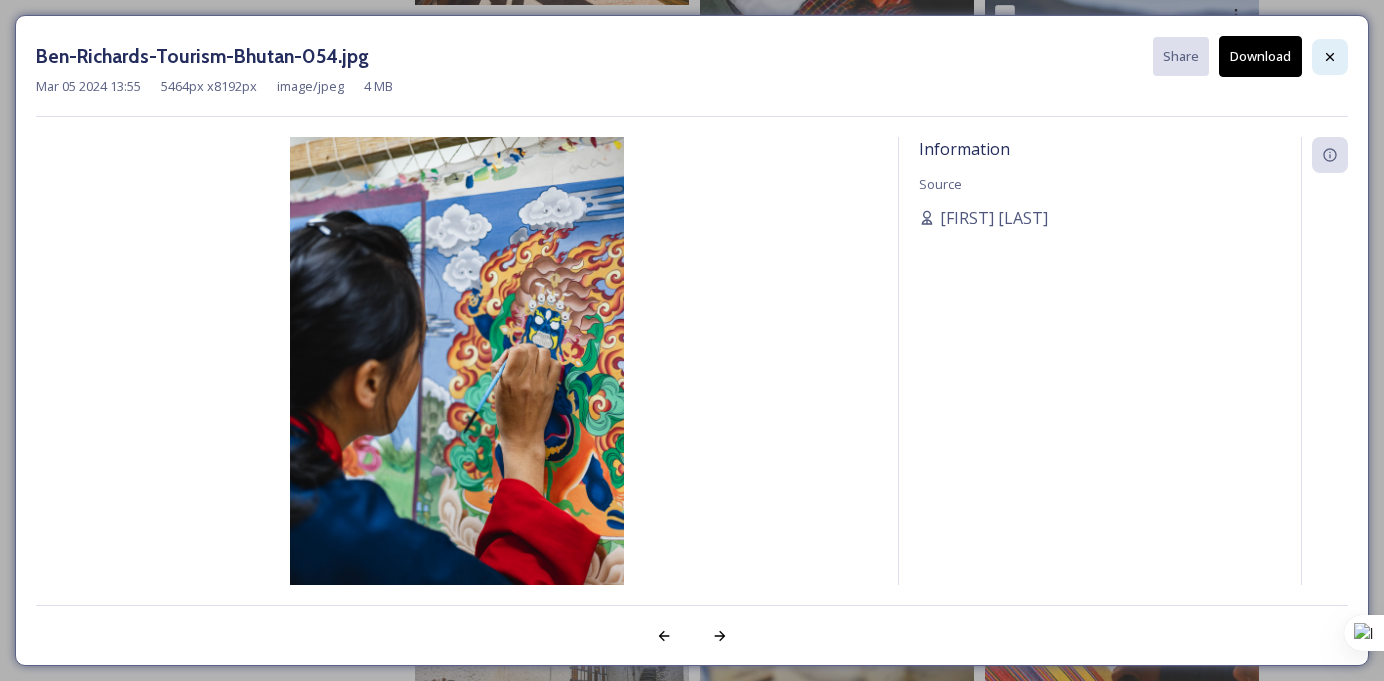 click 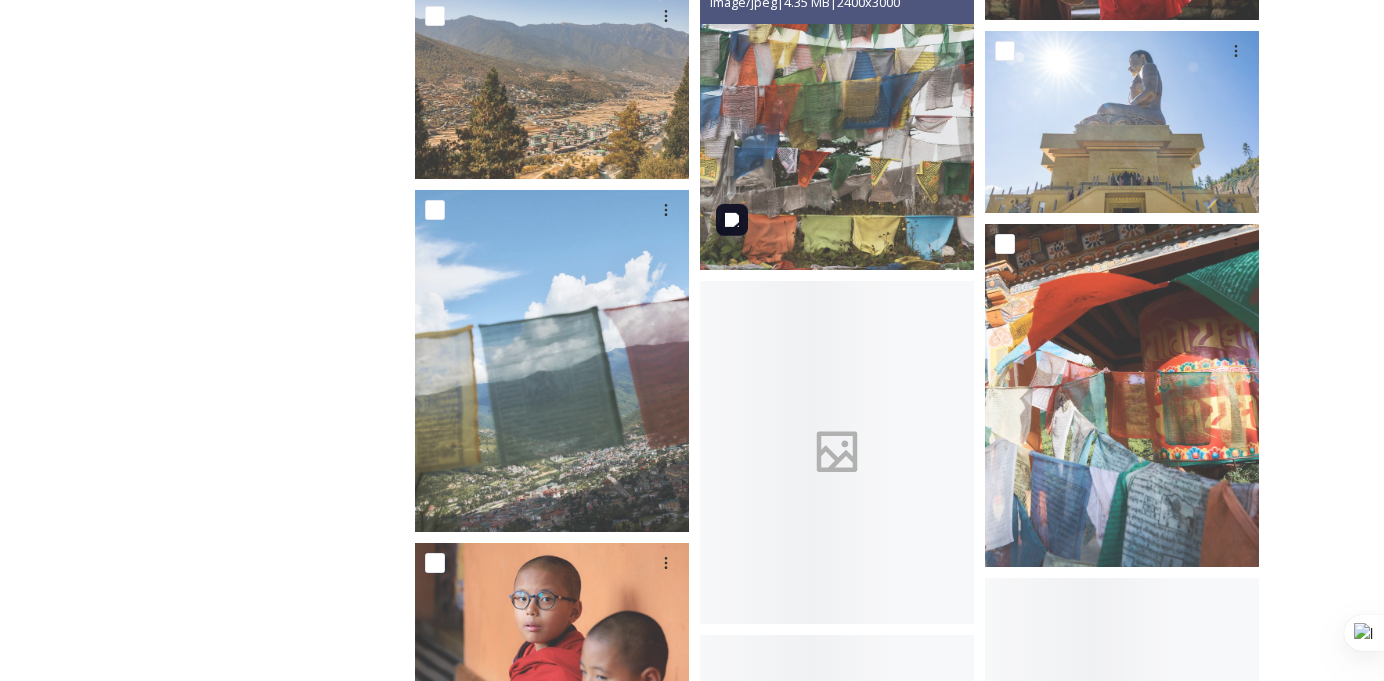 scroll, scrollTop: 30450, scrollLeft: 0, axis: vertical 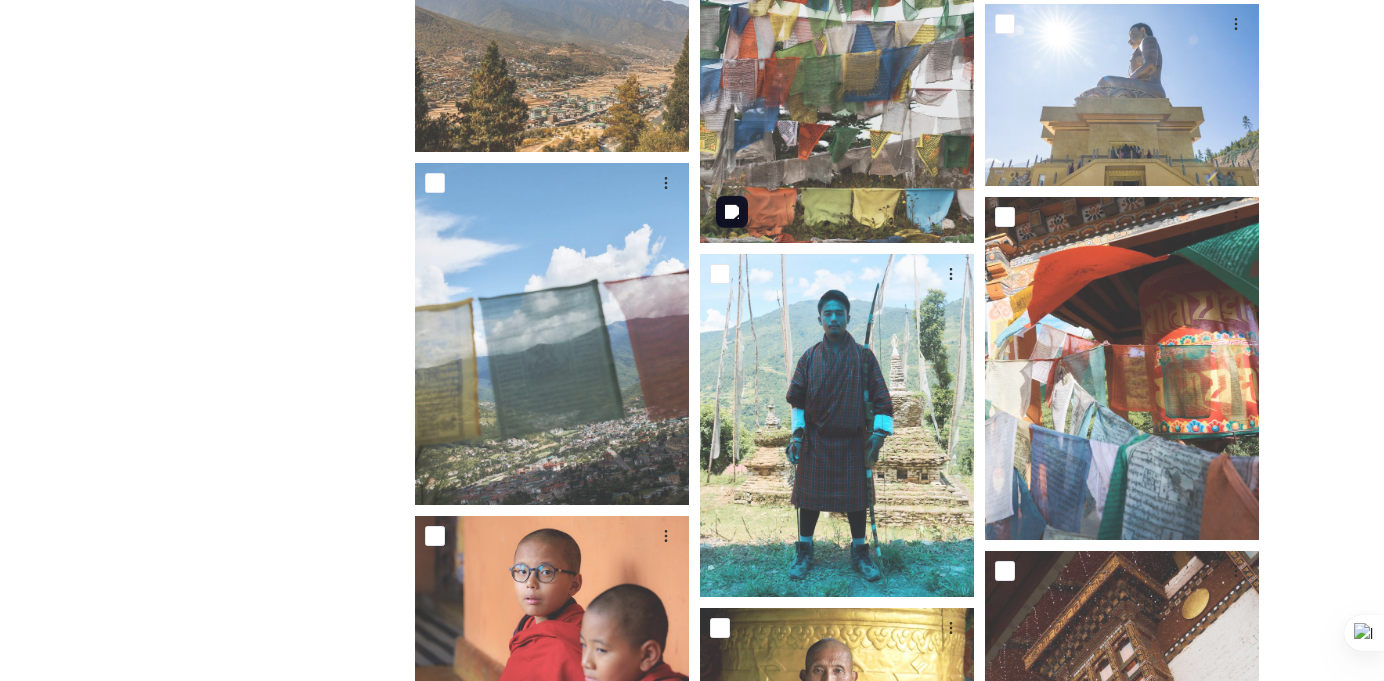 click at bounding box center (837, 72) 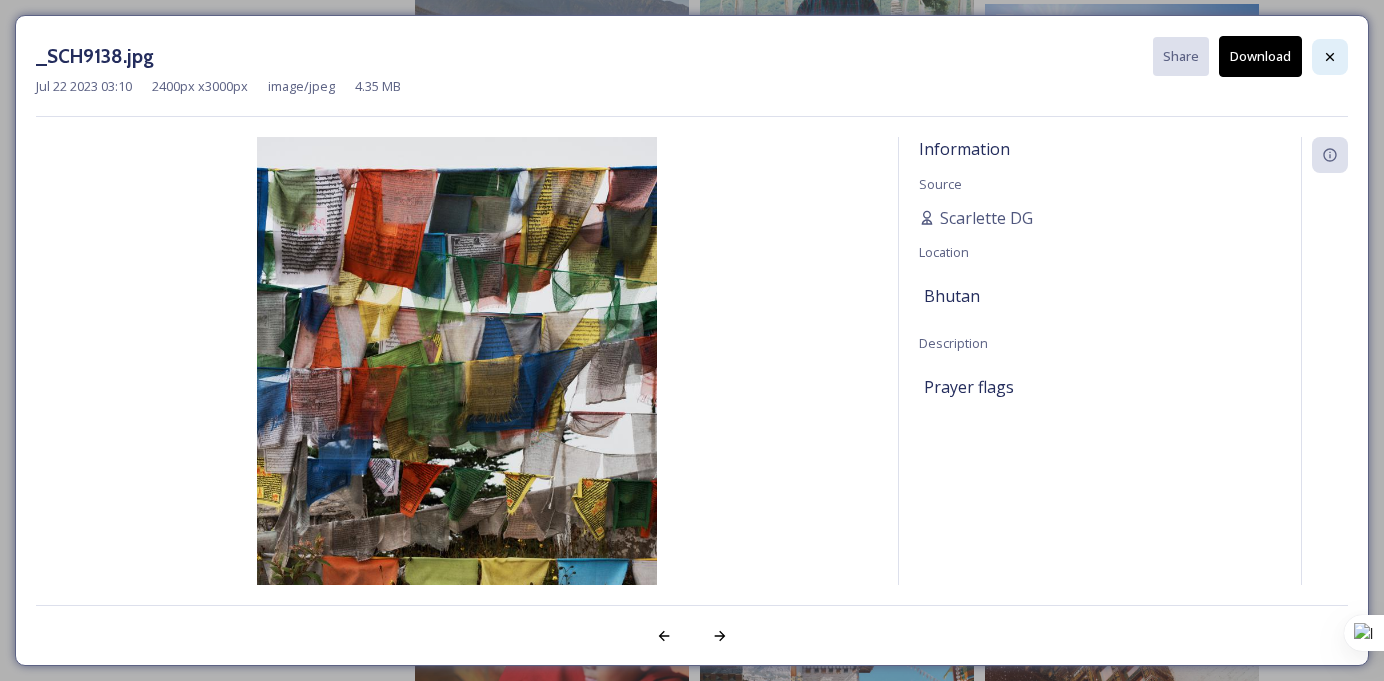 click 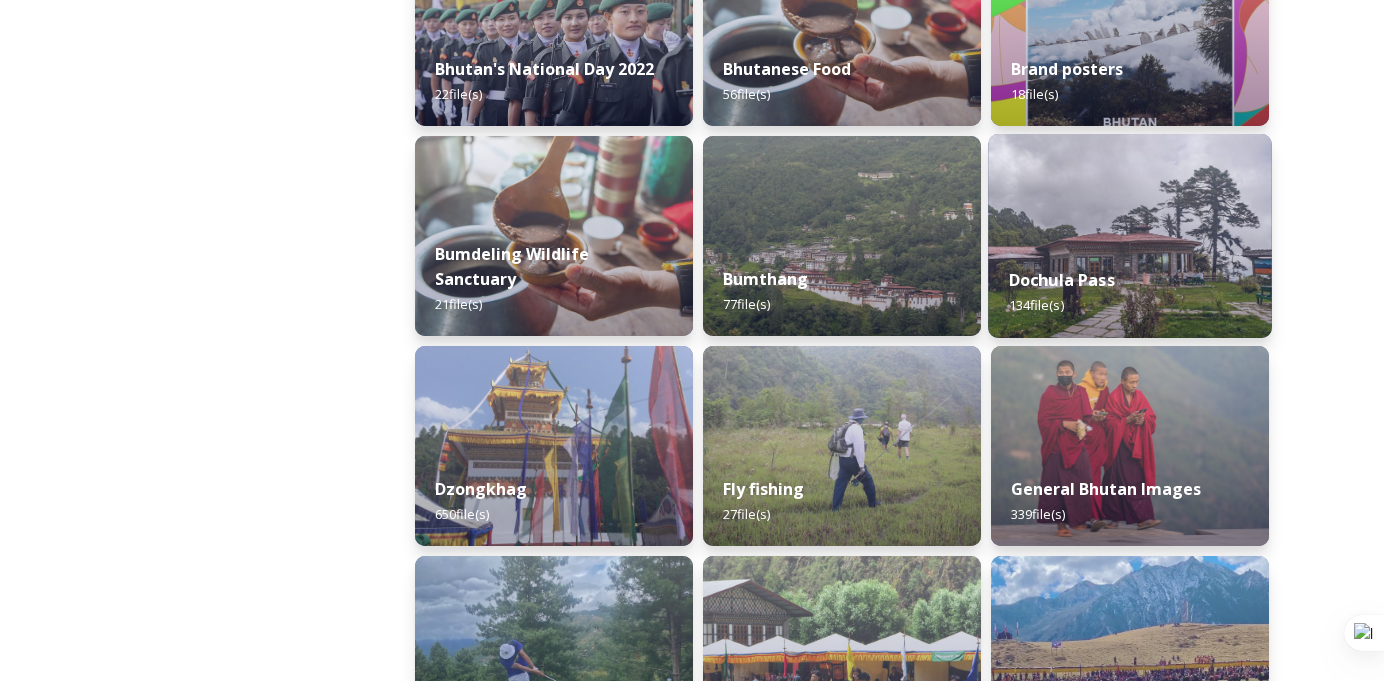 scroll, scrollTop: 613, scrollLeft: 0, axis: vertical 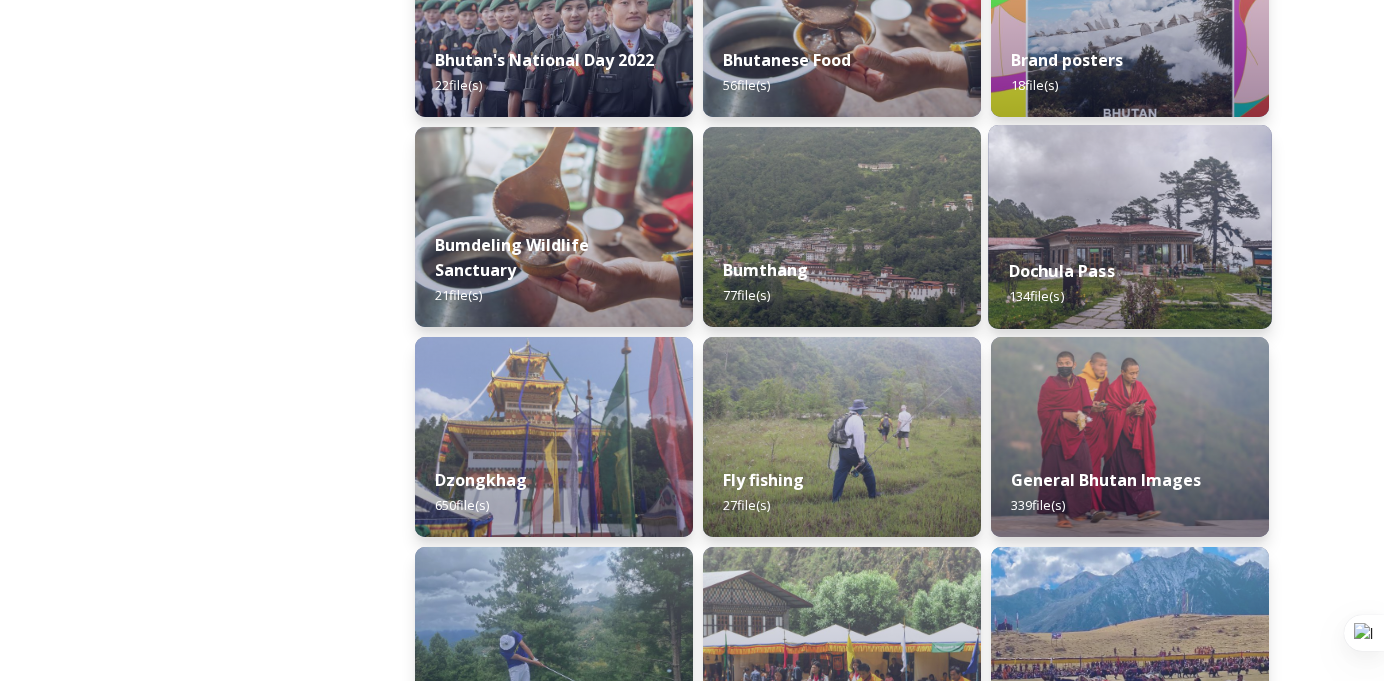 click on "Dochula Pass" at bounding box center (1062, 271) 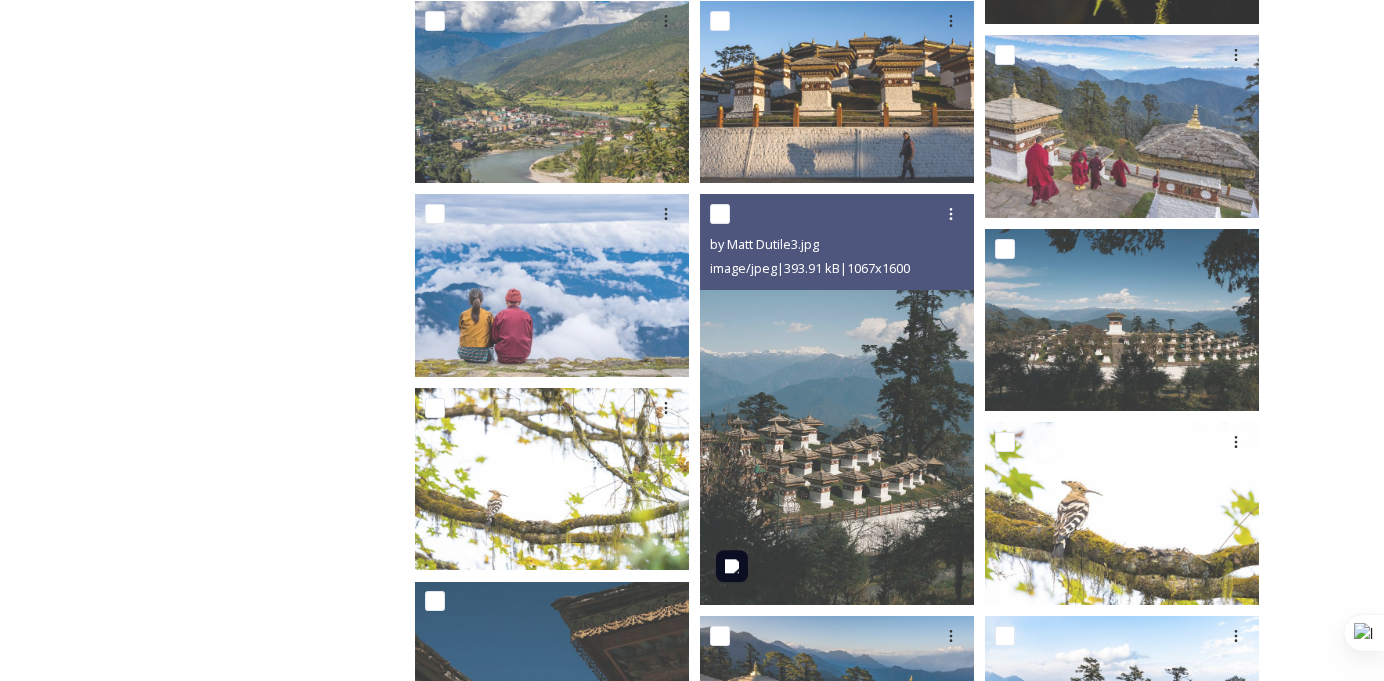 scroll, scrollTop: 782, scrollLeft: 0, axis: vertical 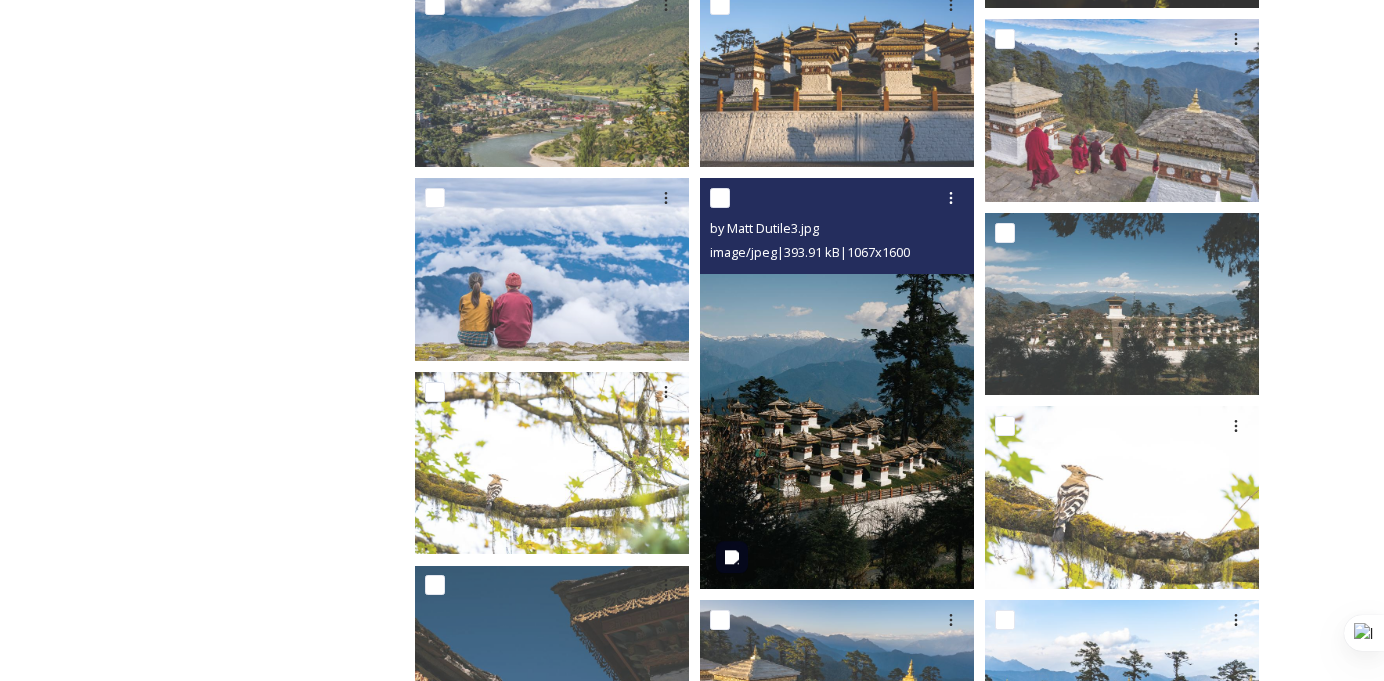 click at bounding box center [837, 383] 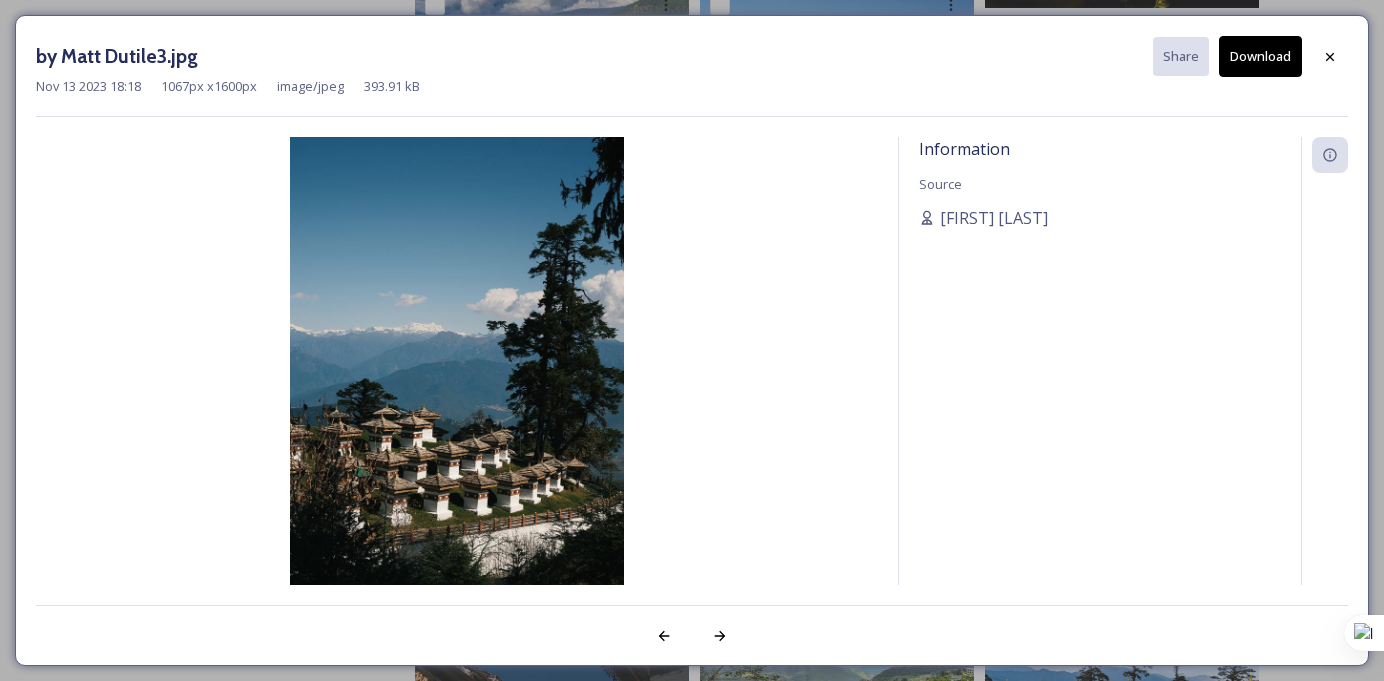 click on "Download" at bounding box center [1260, 56] 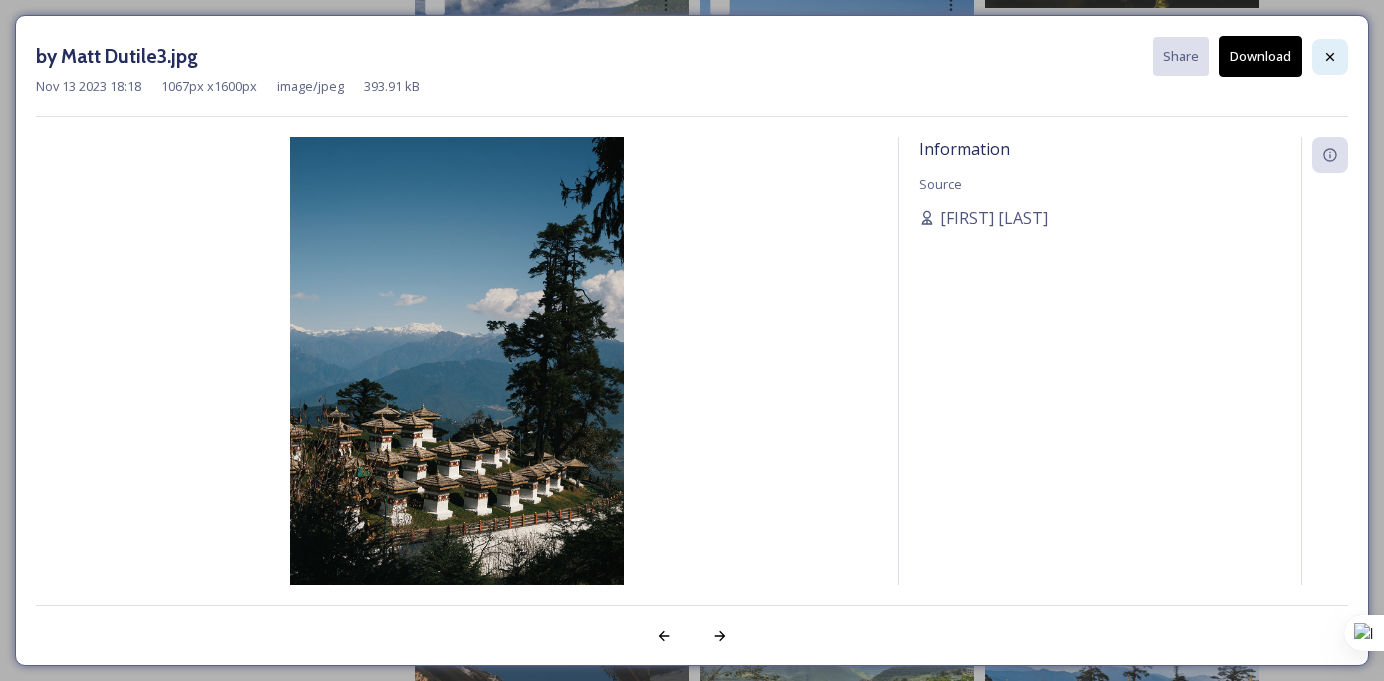 click 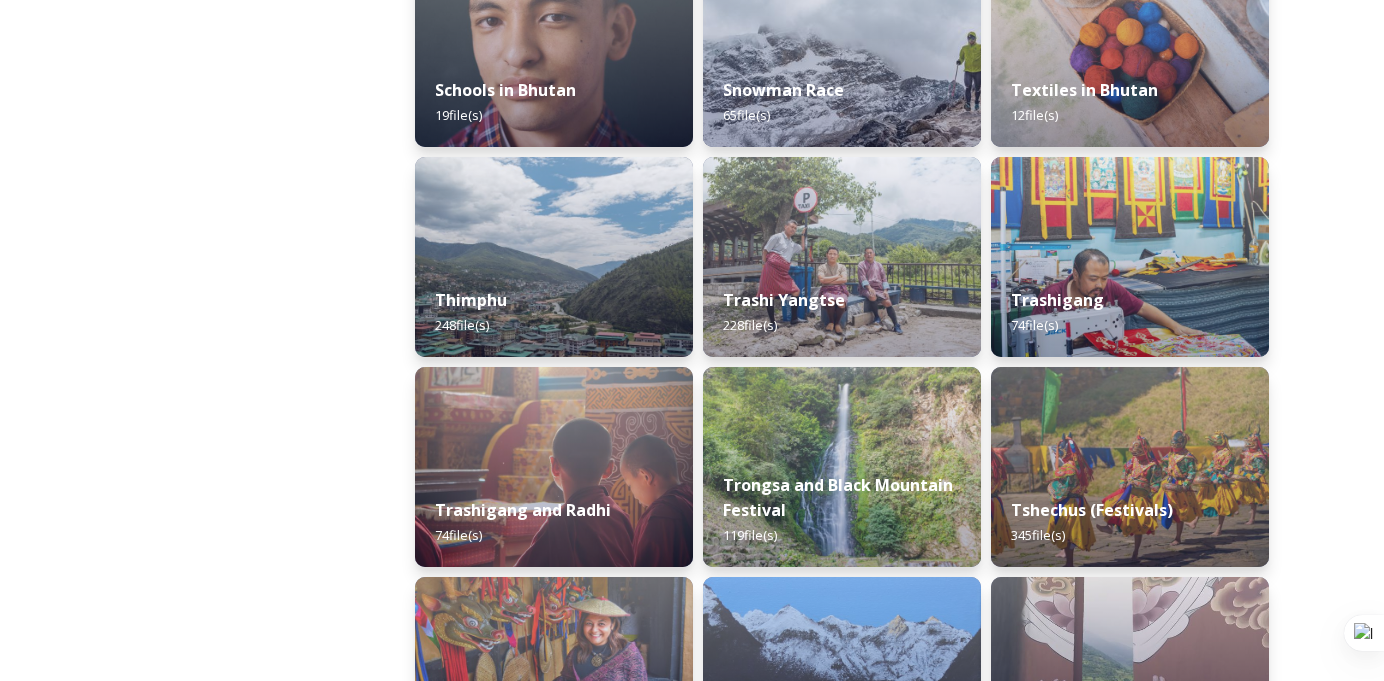scroll, scrollTop: 2268, scrollLeft: 0, axis: vertical 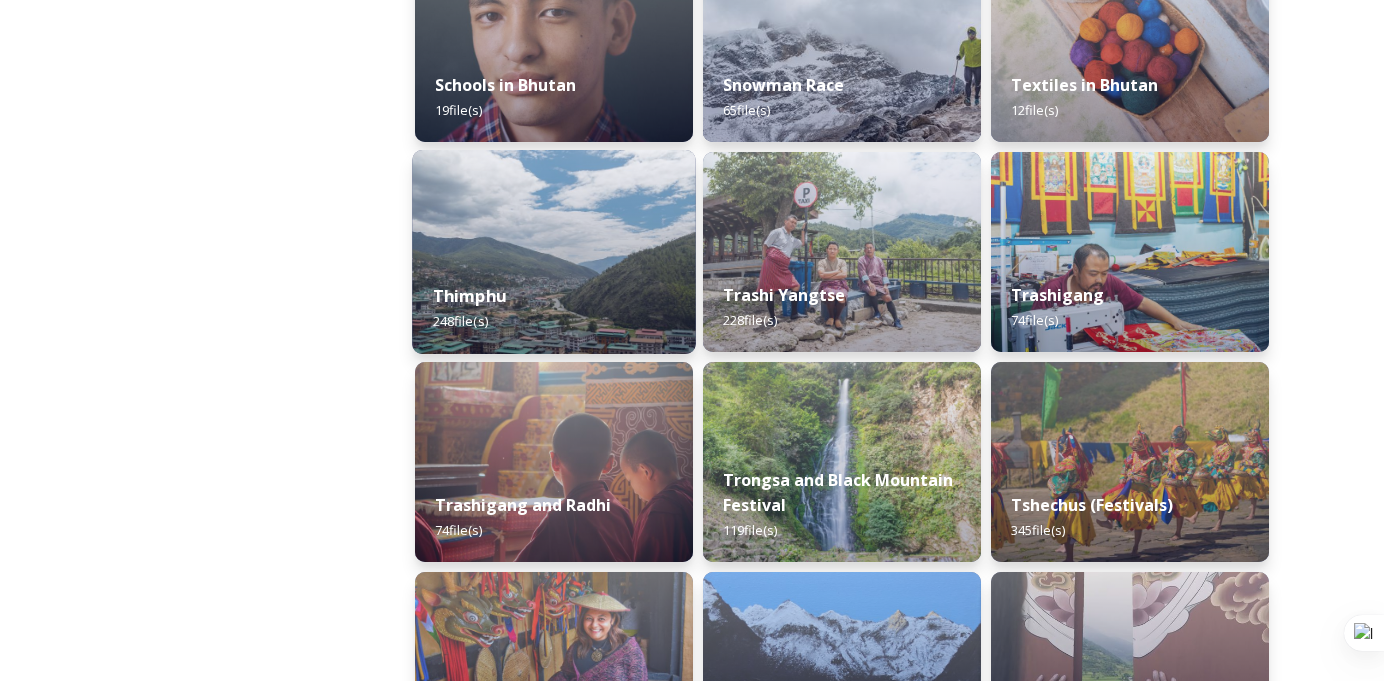 click on "Thimphu 248 file(s)" at bounding box center [554, 308] 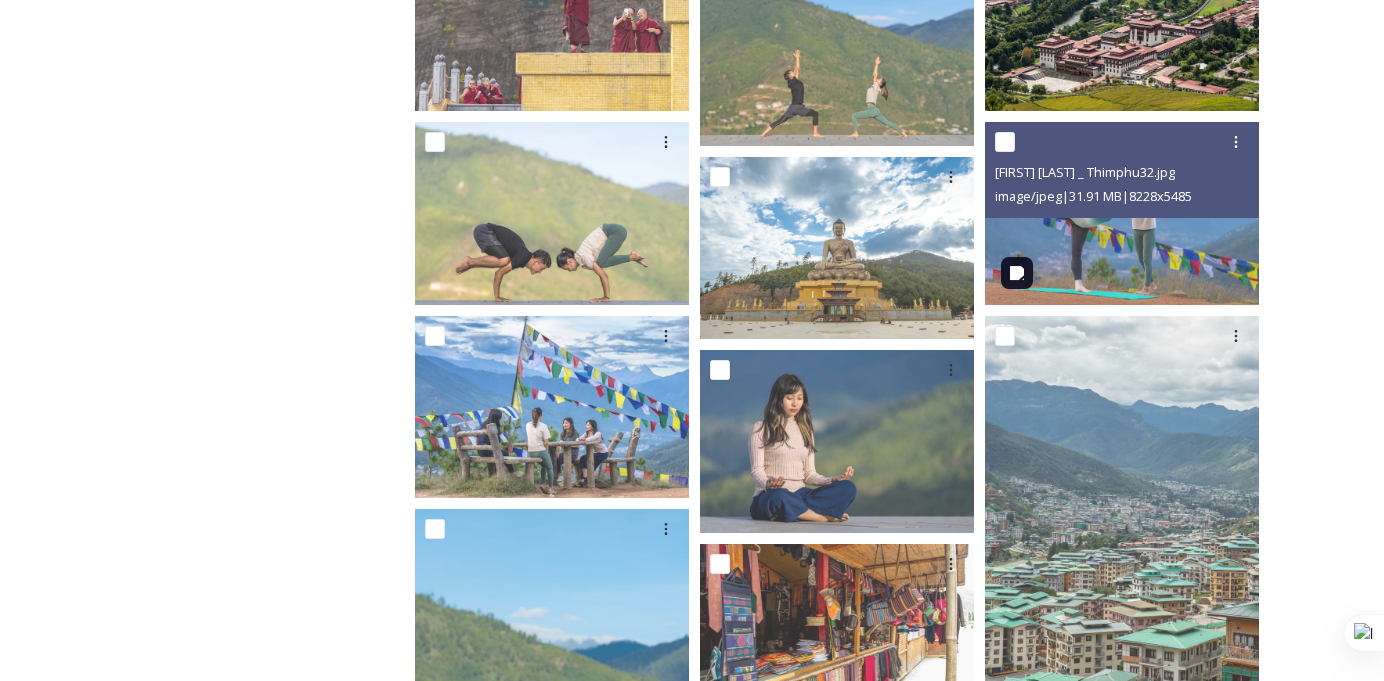 scroll, scrollTop: 1410, scrollLeft: 0, axis: vertical 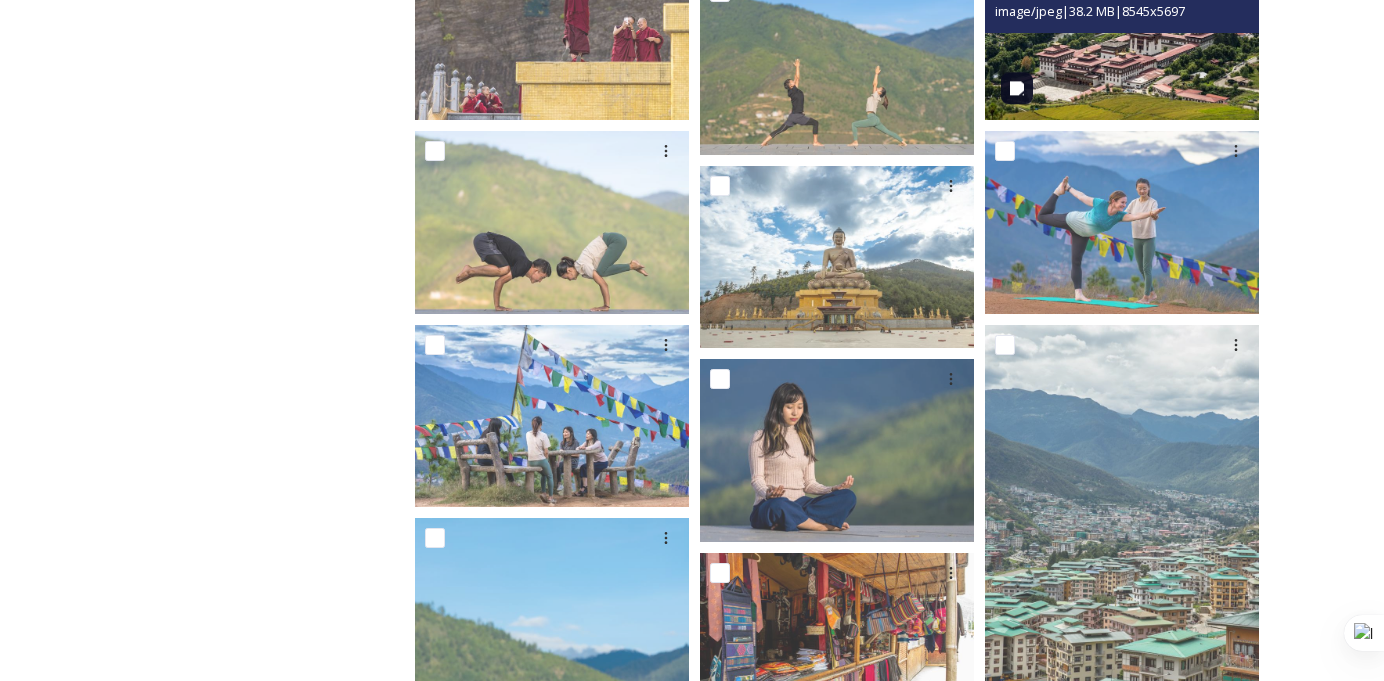 click at bounding box center [1122, 28] 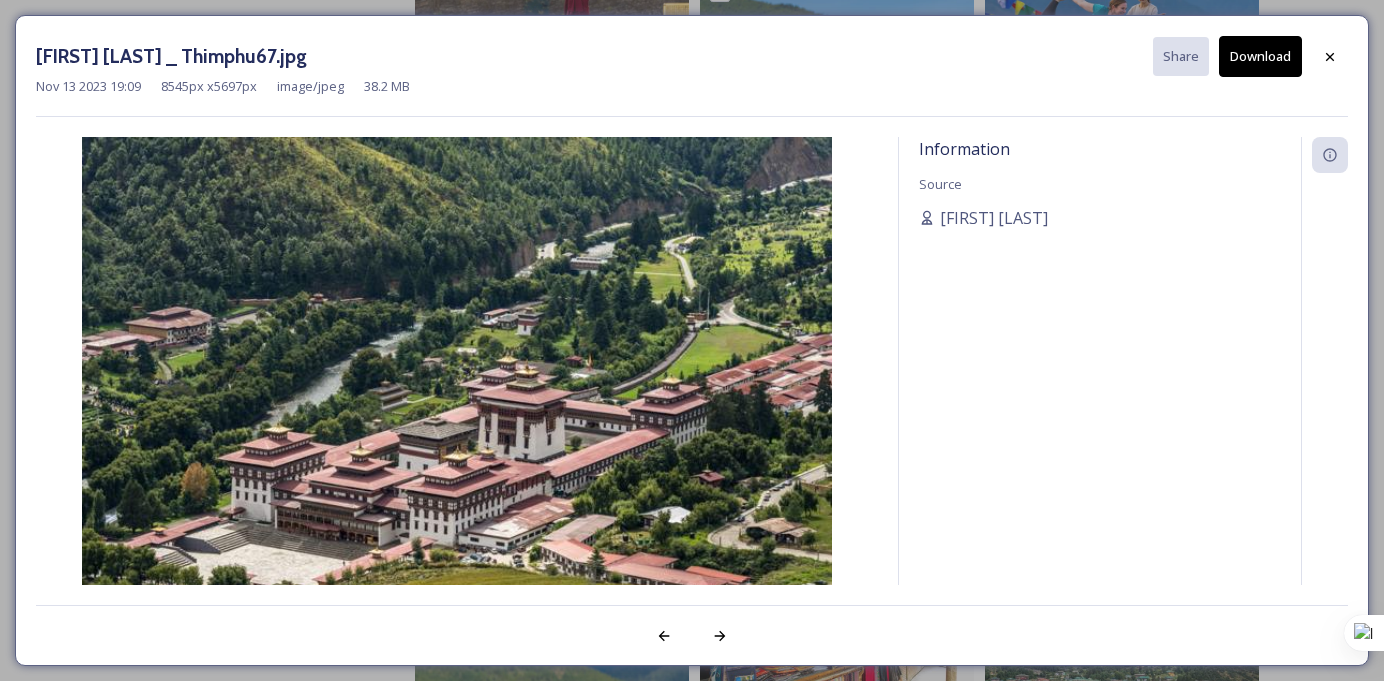 click on "Download" at bounding box center (1260, 56) 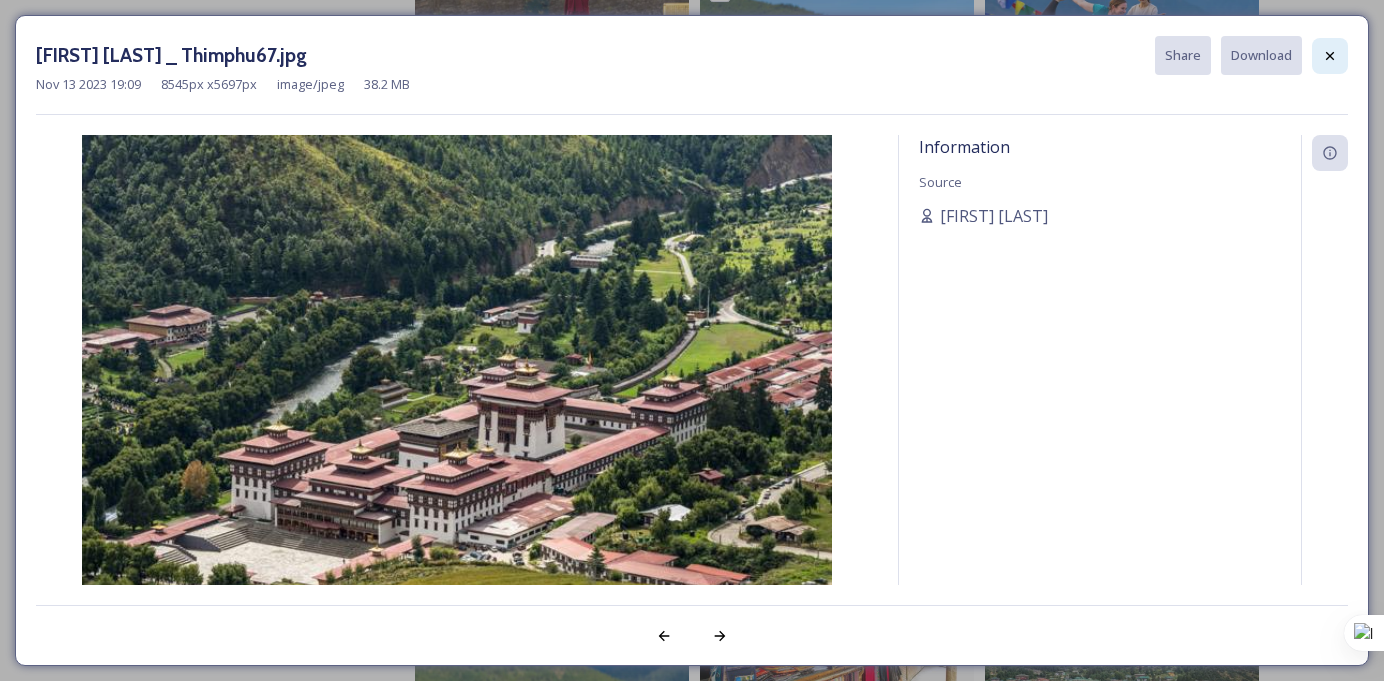click 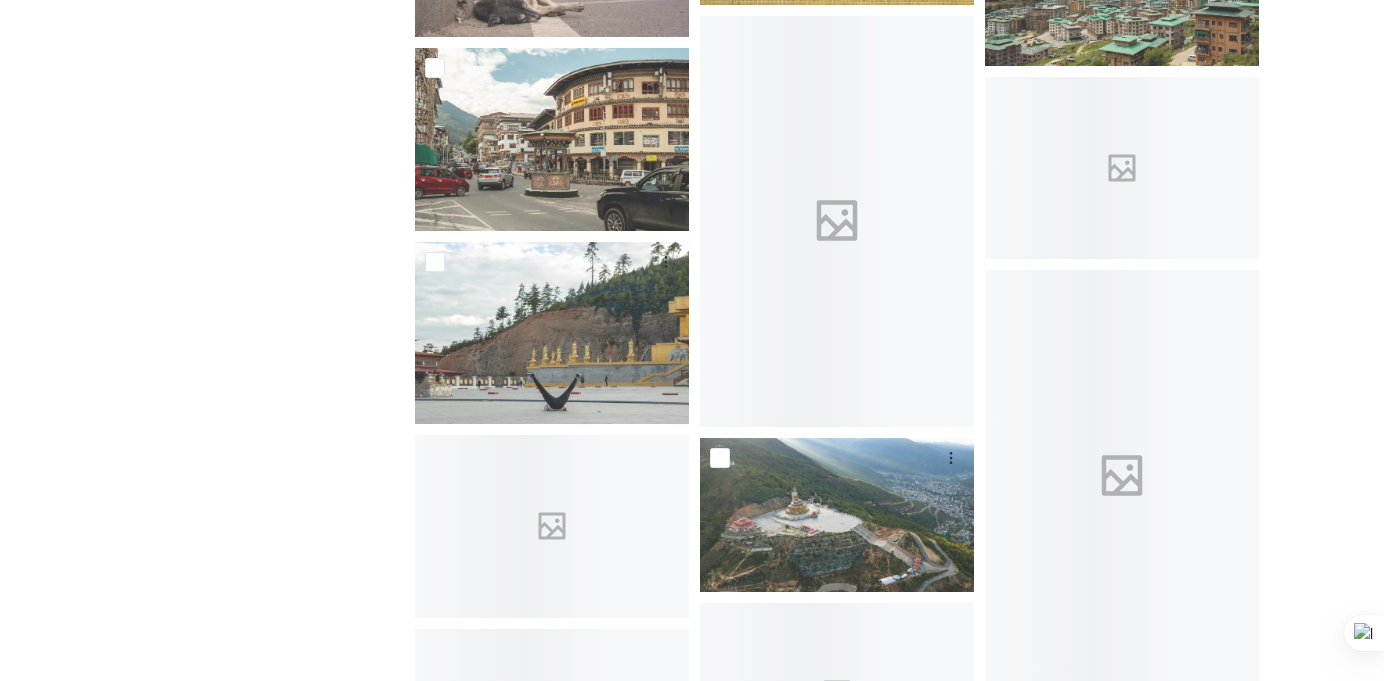scroll, scrollTop: 4446, scrollLeft: 0, axis: vertical 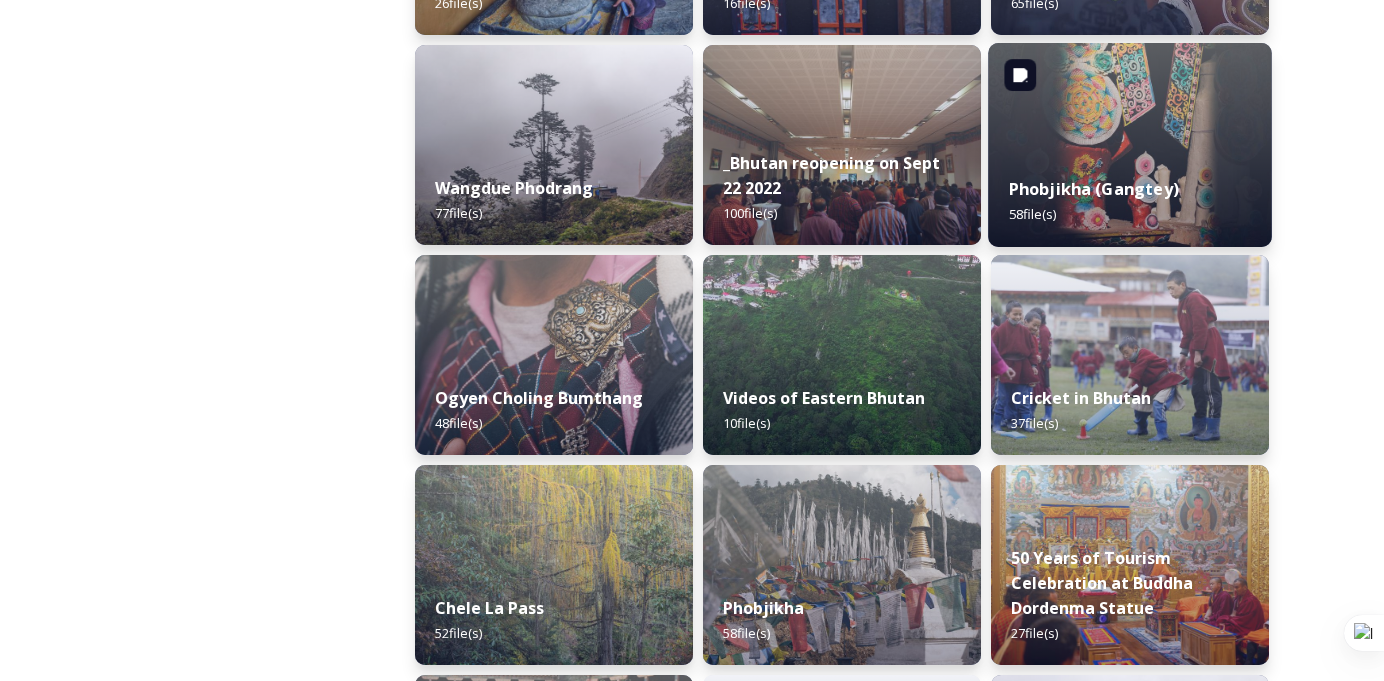 click at bounding box center [1130, 145] 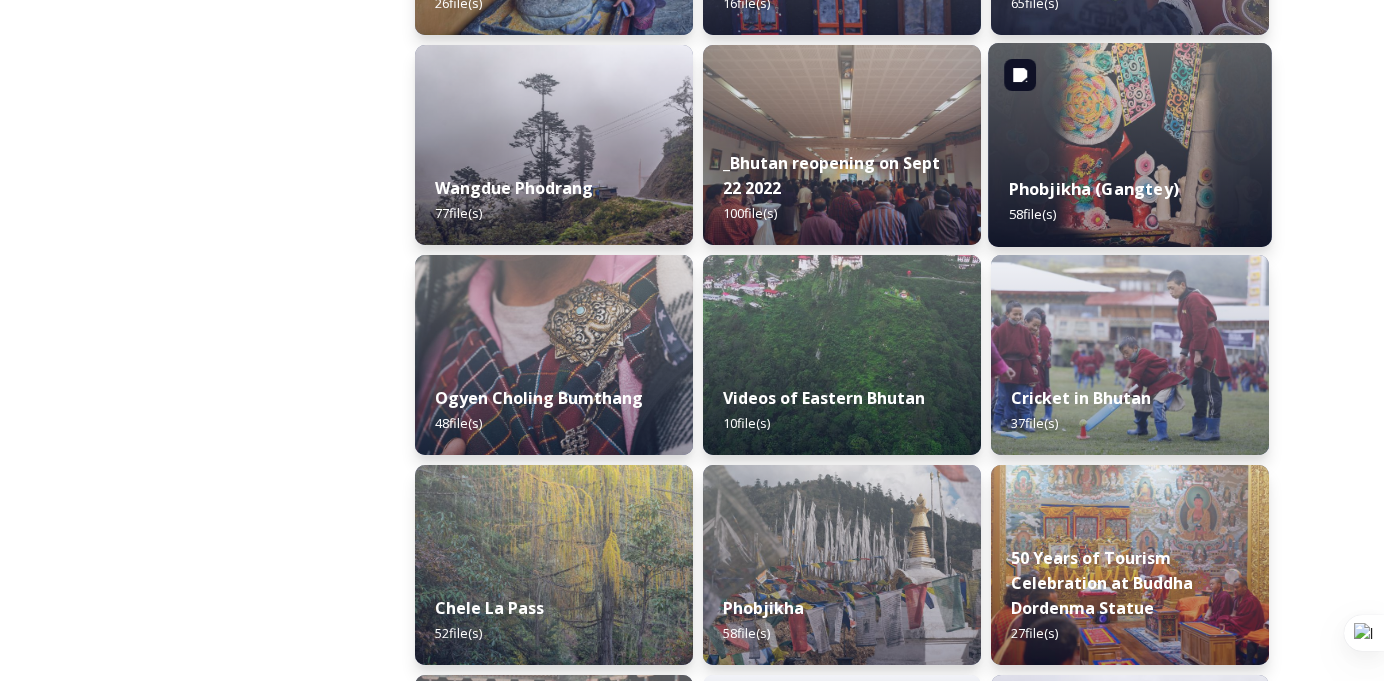 click at bounding box center [692, -2915] 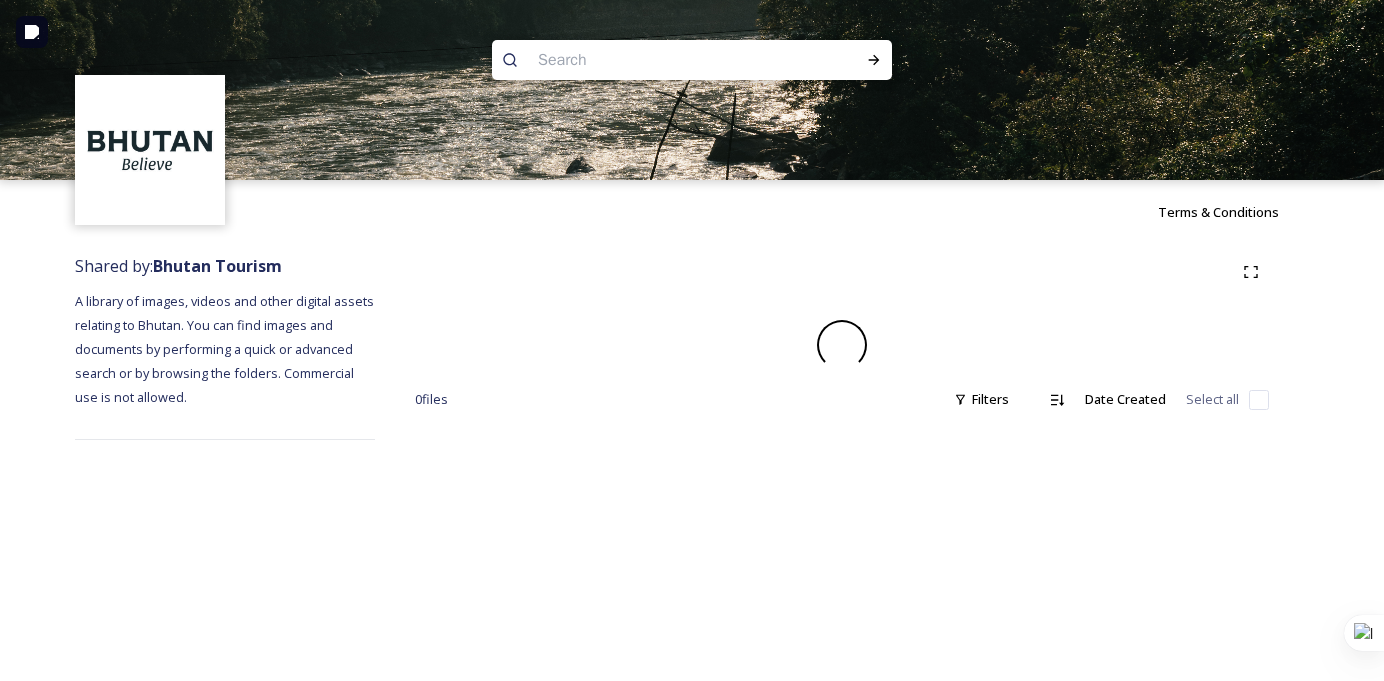click at bounding box center [692, 90] 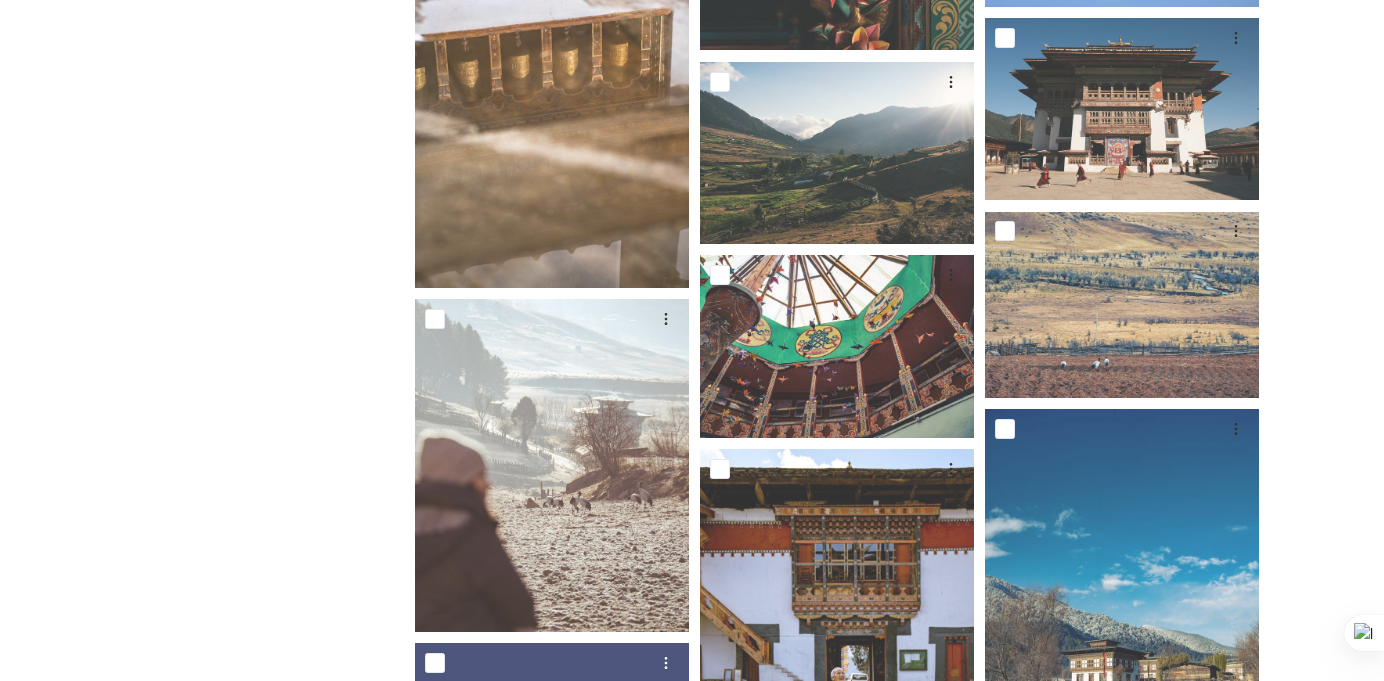 scroll, scrollTop: 1327, scrollLeft: 0, axis: vertical 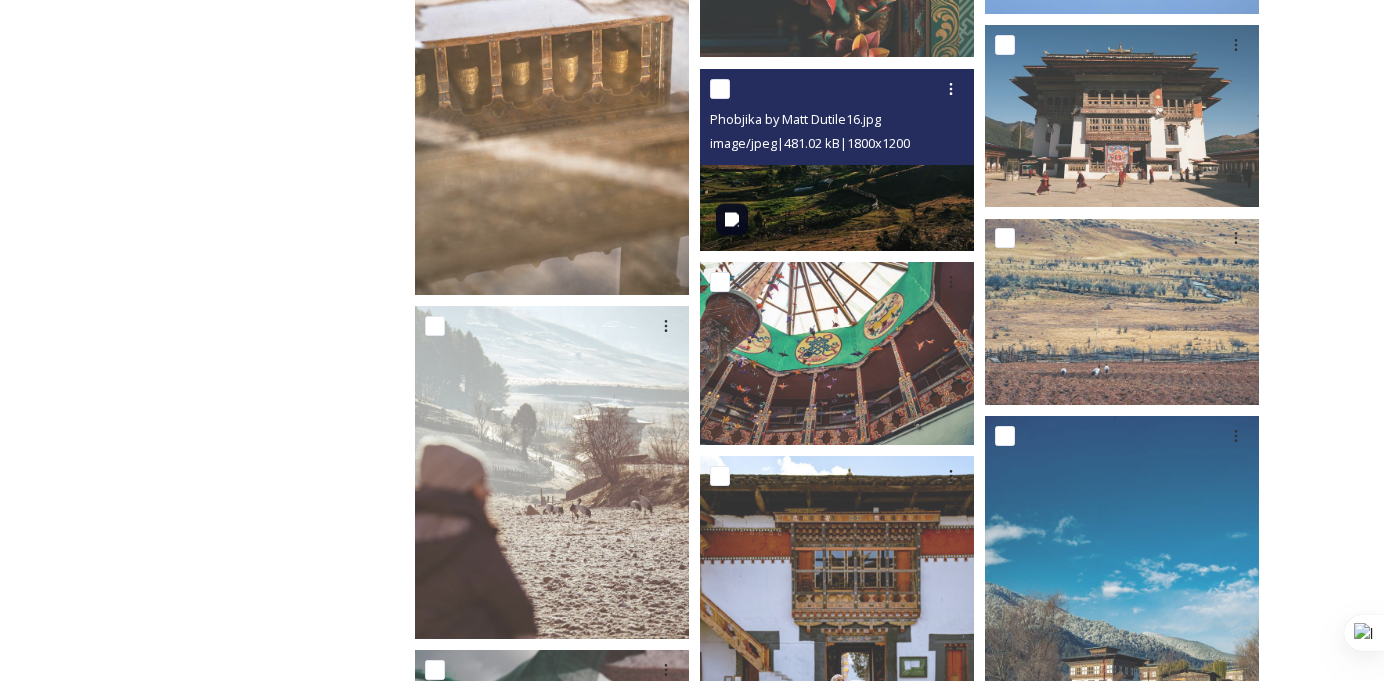 click at bounding box center [837, 159] 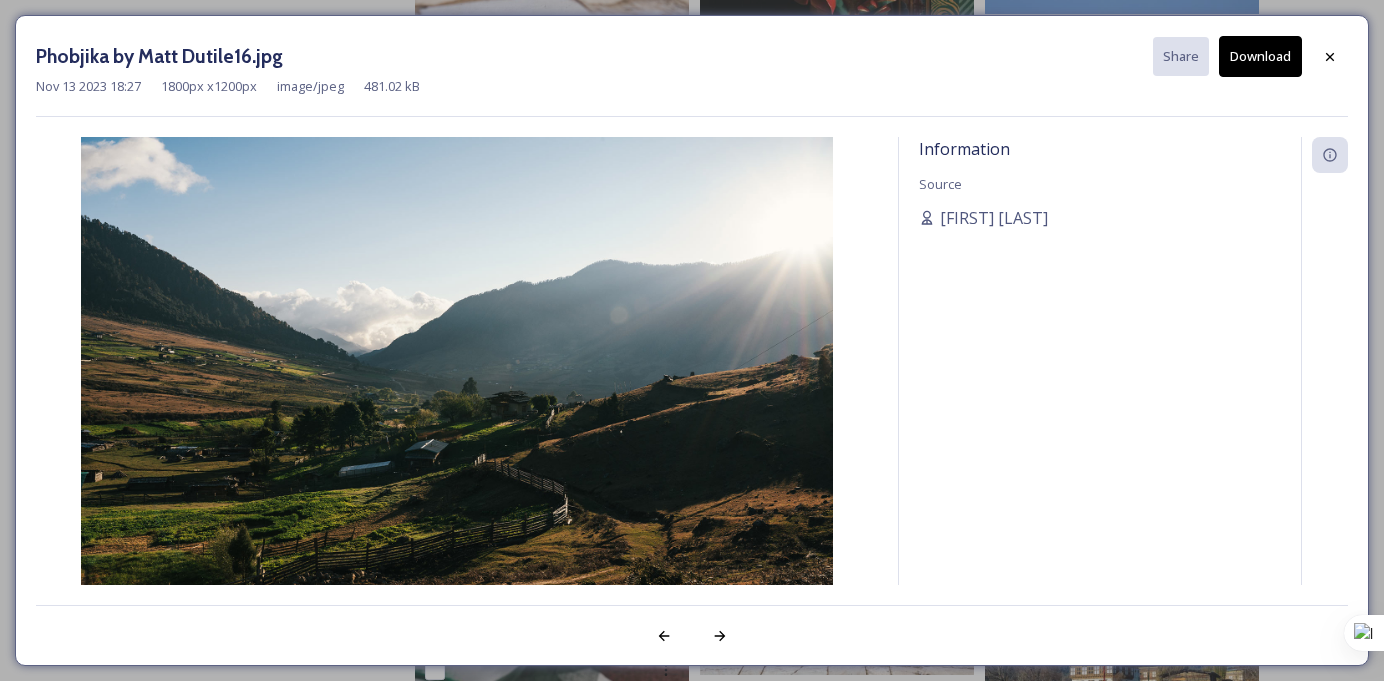 click on "Download" at bounding box center [1260, 56] 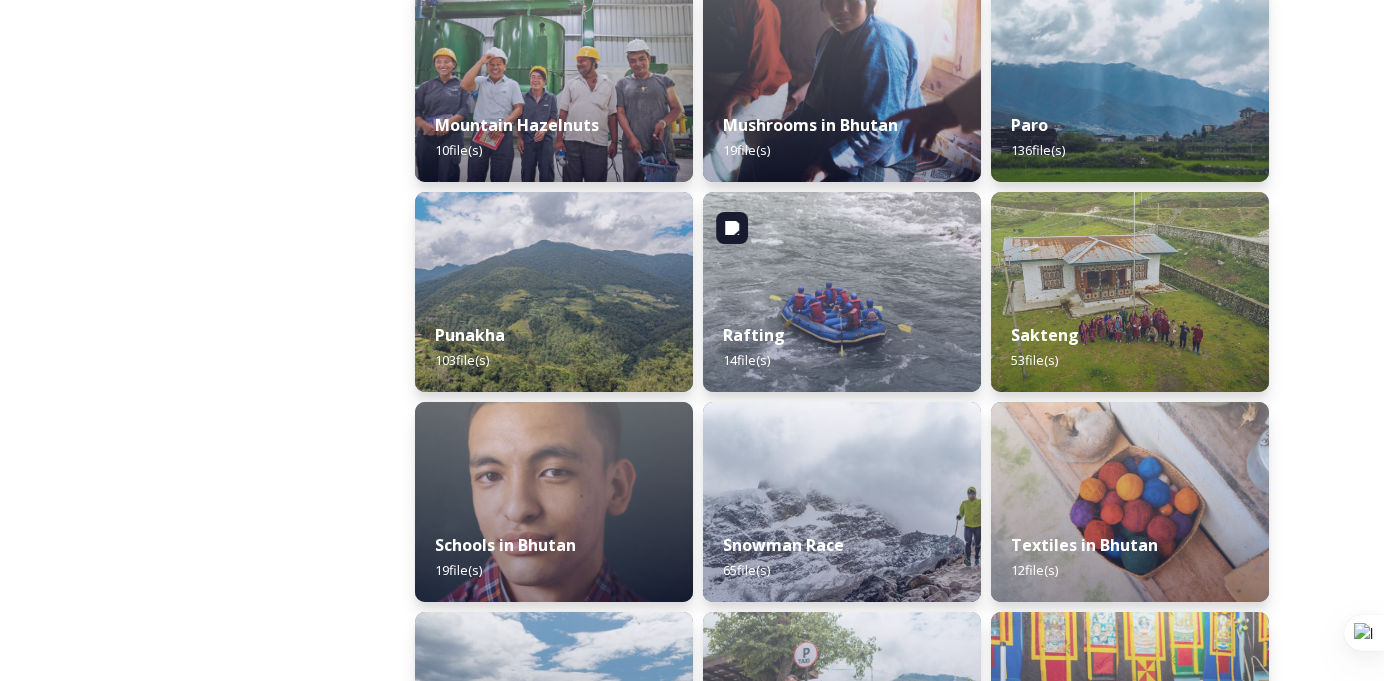 scroll, scrollTop: 1802, scrollLeft: 0, axis: vertical 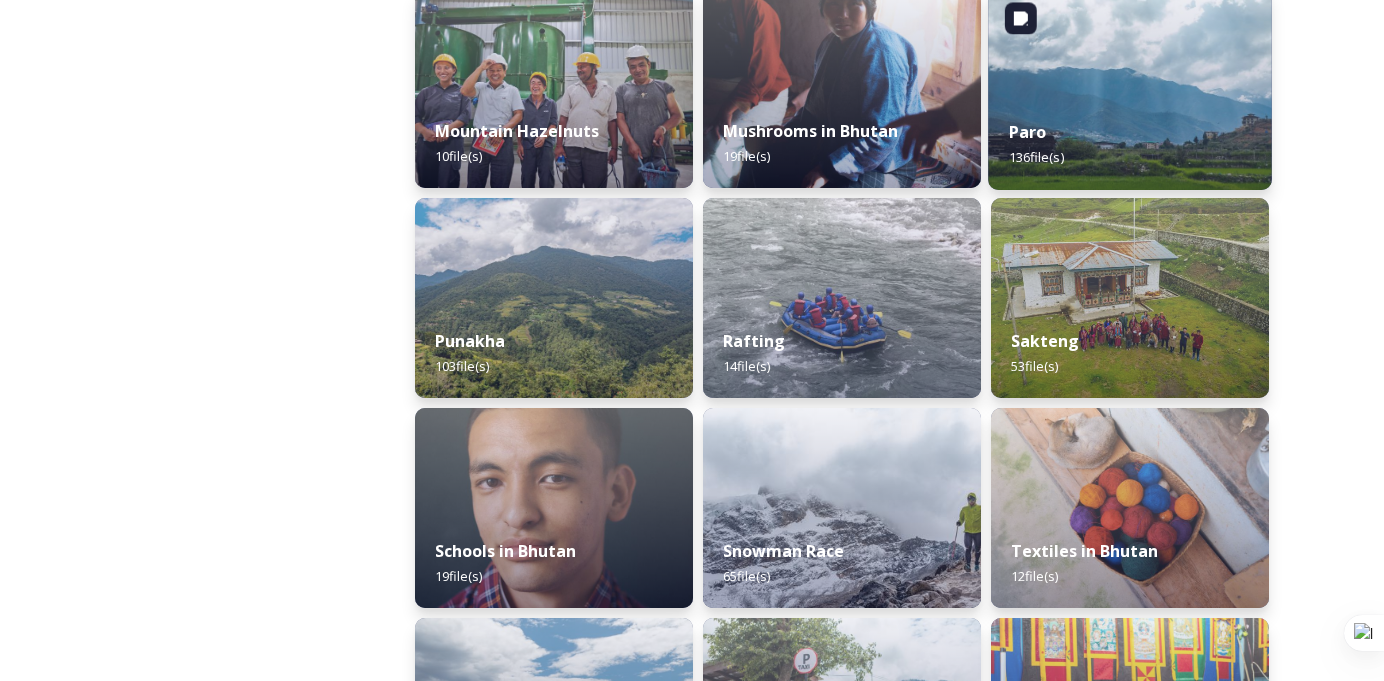 click at bounding box center [1130, 88] 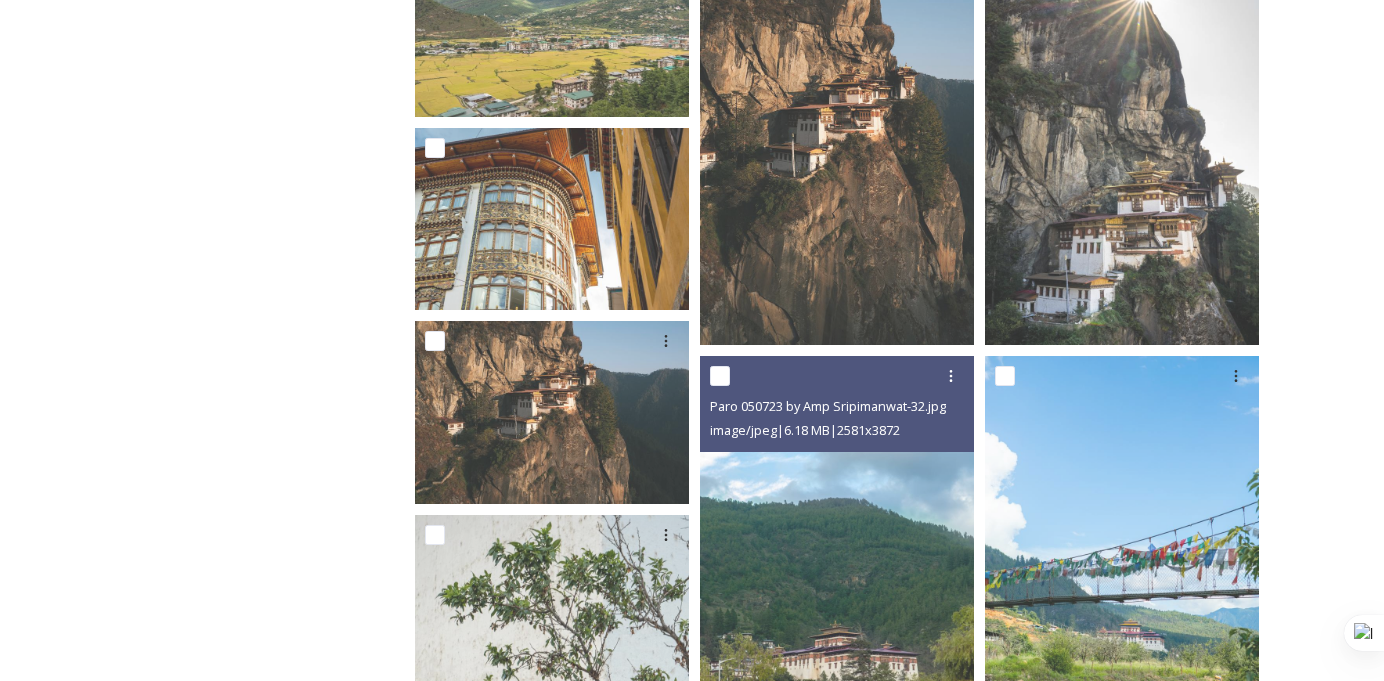 scroll, scrollTop: 635, scrollLeft: 0, axis: vertical 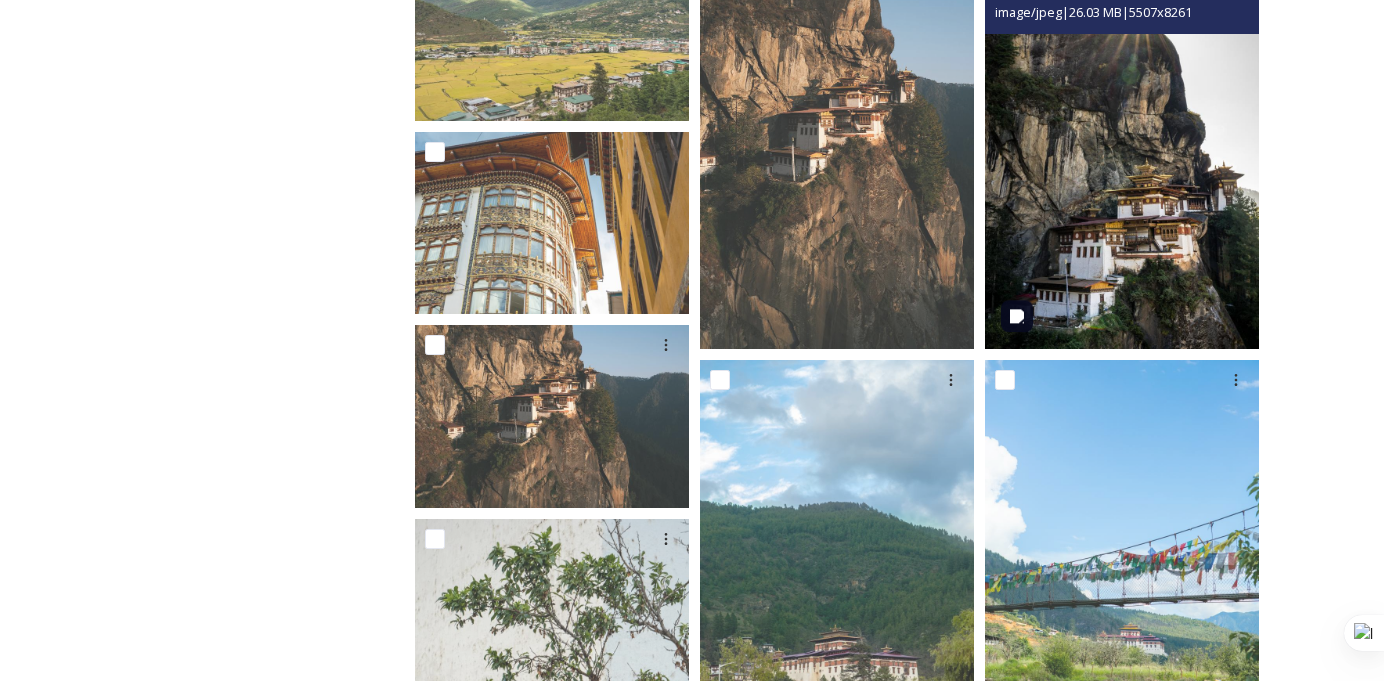 click at bounding box center [1122, 143] 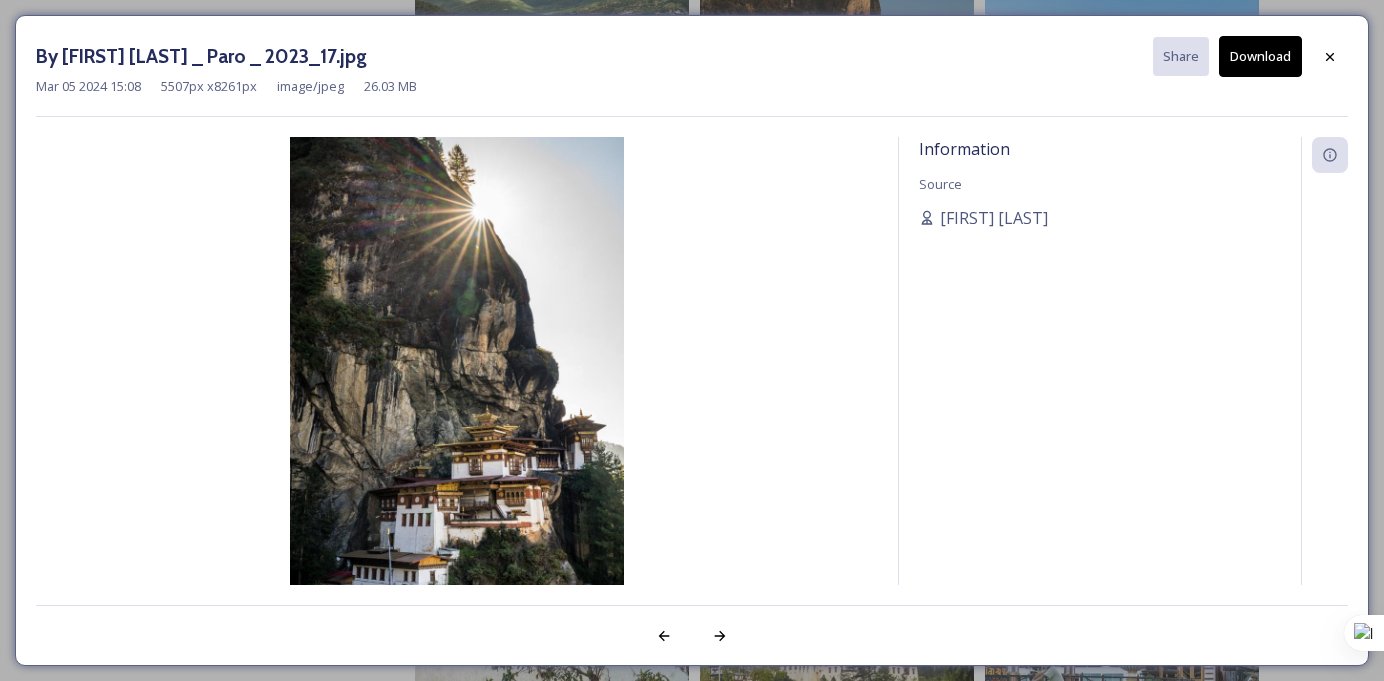 click on "Download" at bounding box center [1260, 56] 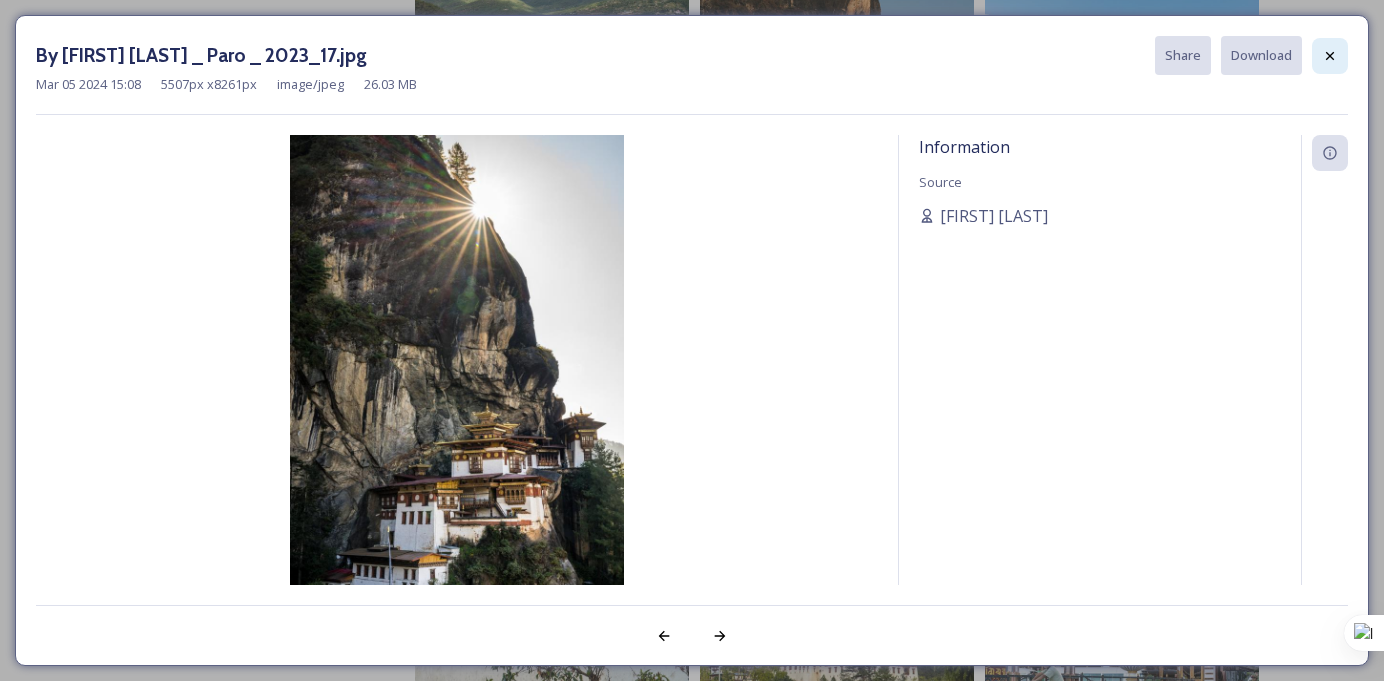 click 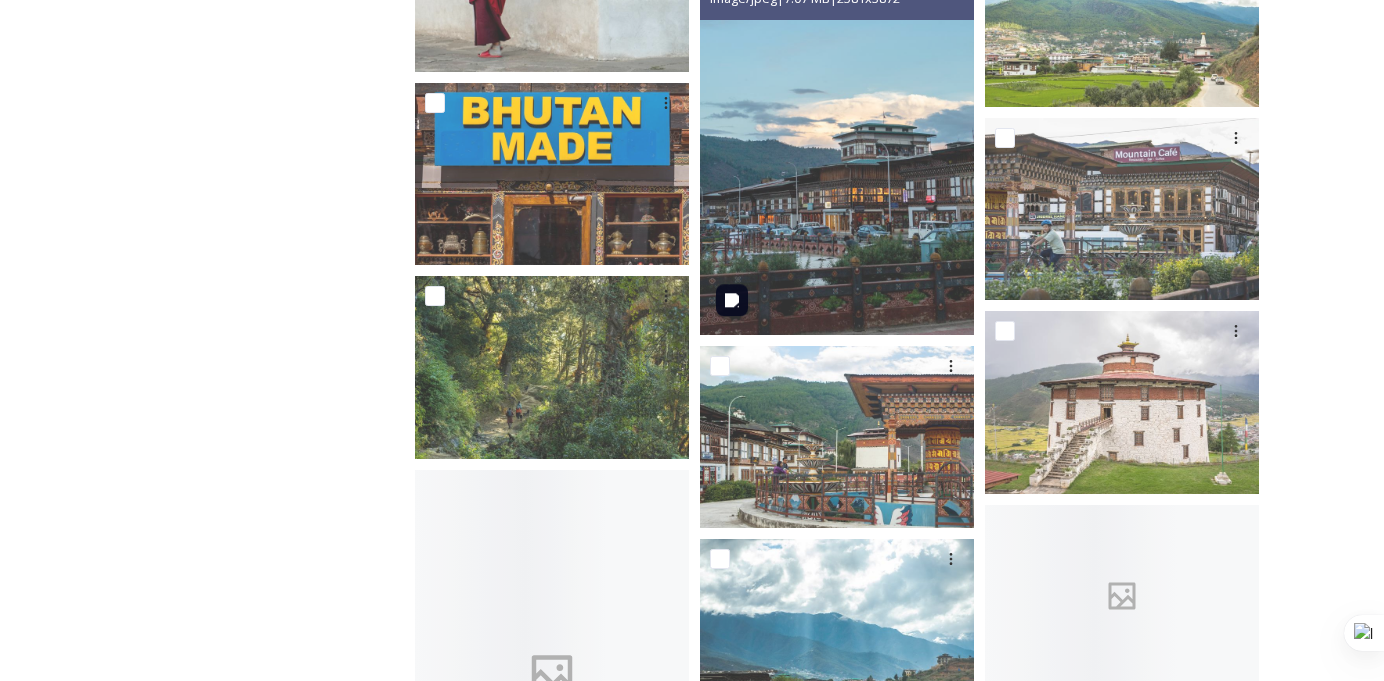 scroll, scrollTop: 1495, scrollLeft: 0, axis: vertical 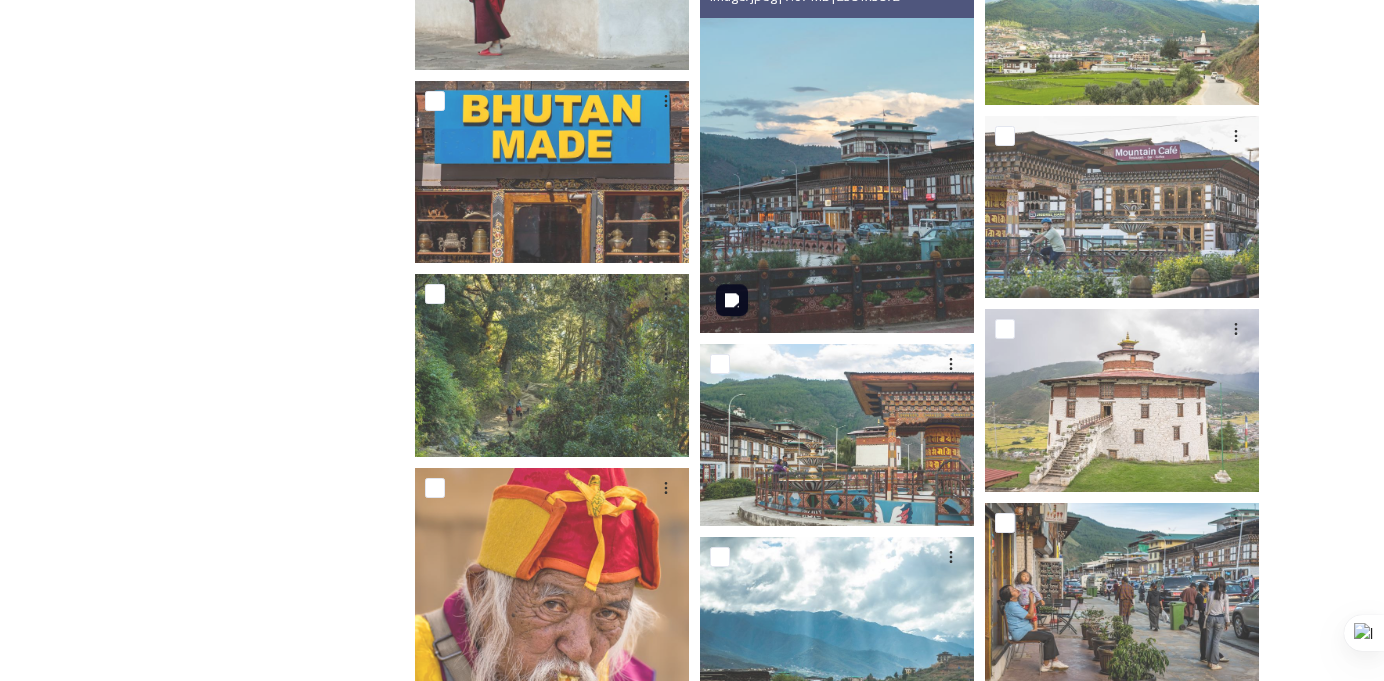 click at bounding box center (837, 127) 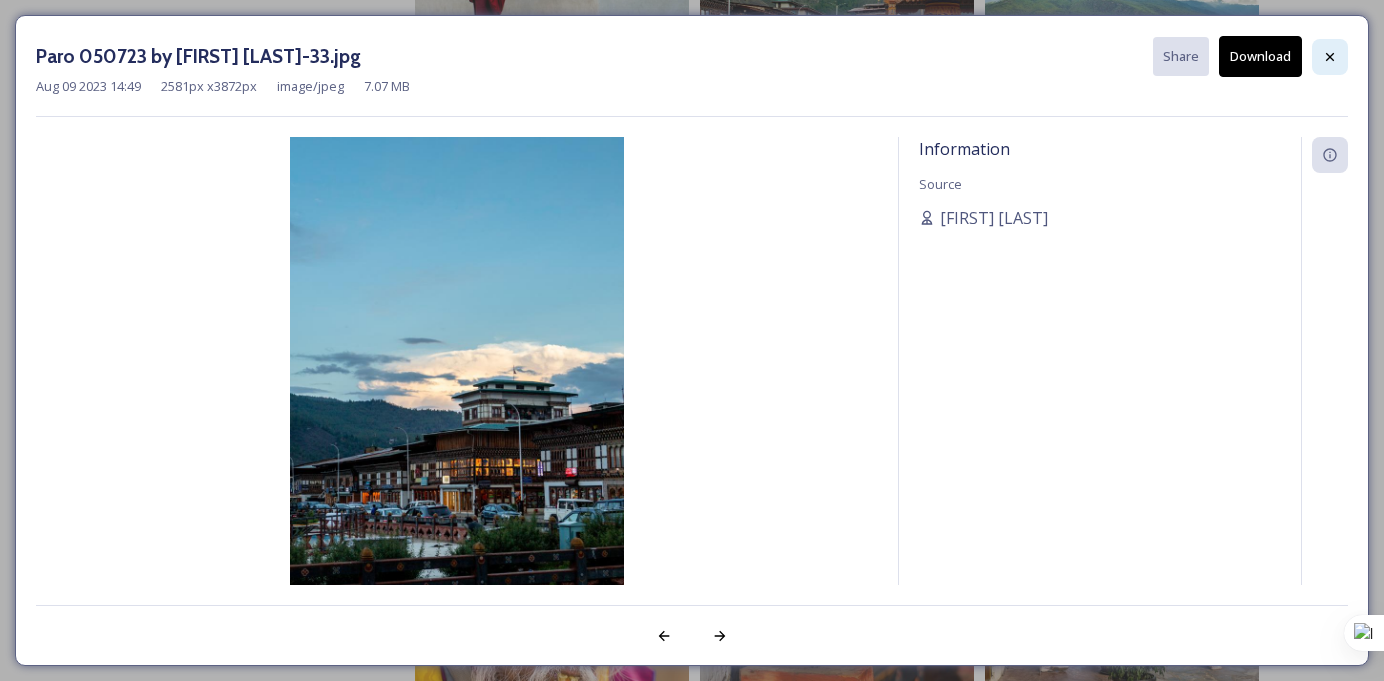 click 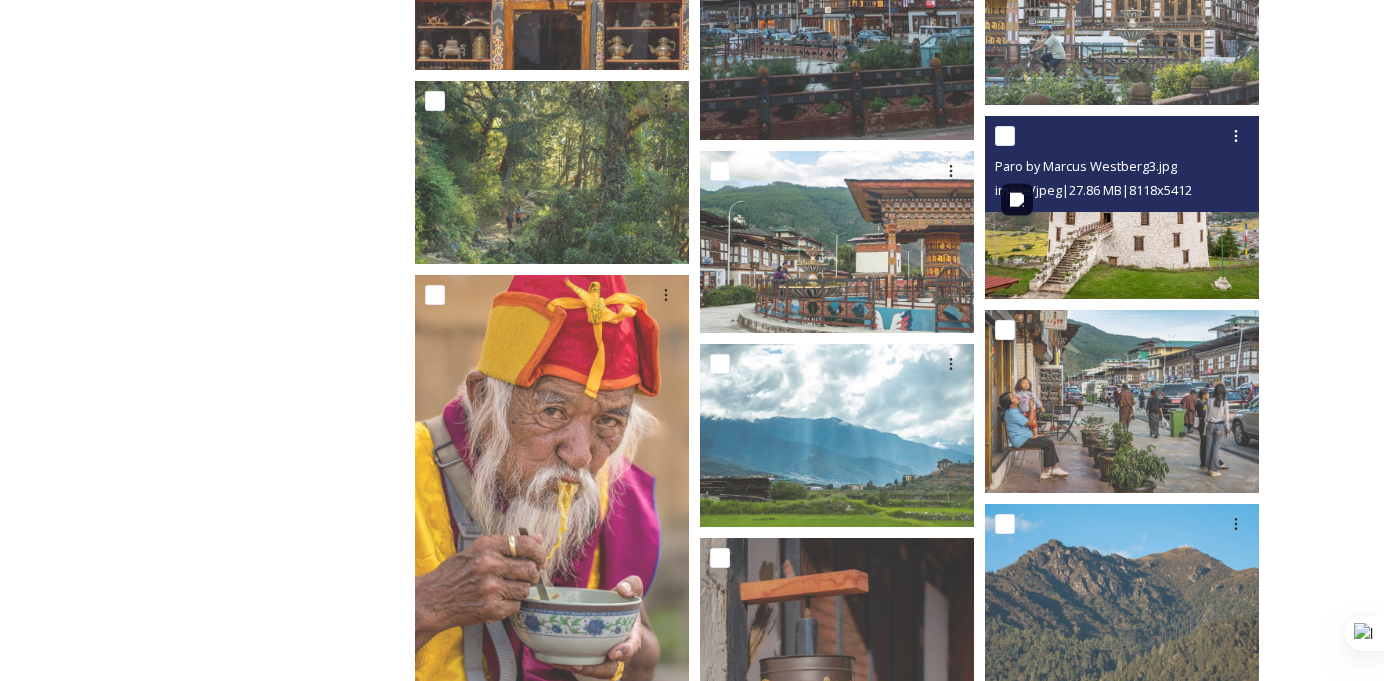 scroll, scrollTop: 1802, scrollLeft: 0, axis: vertical 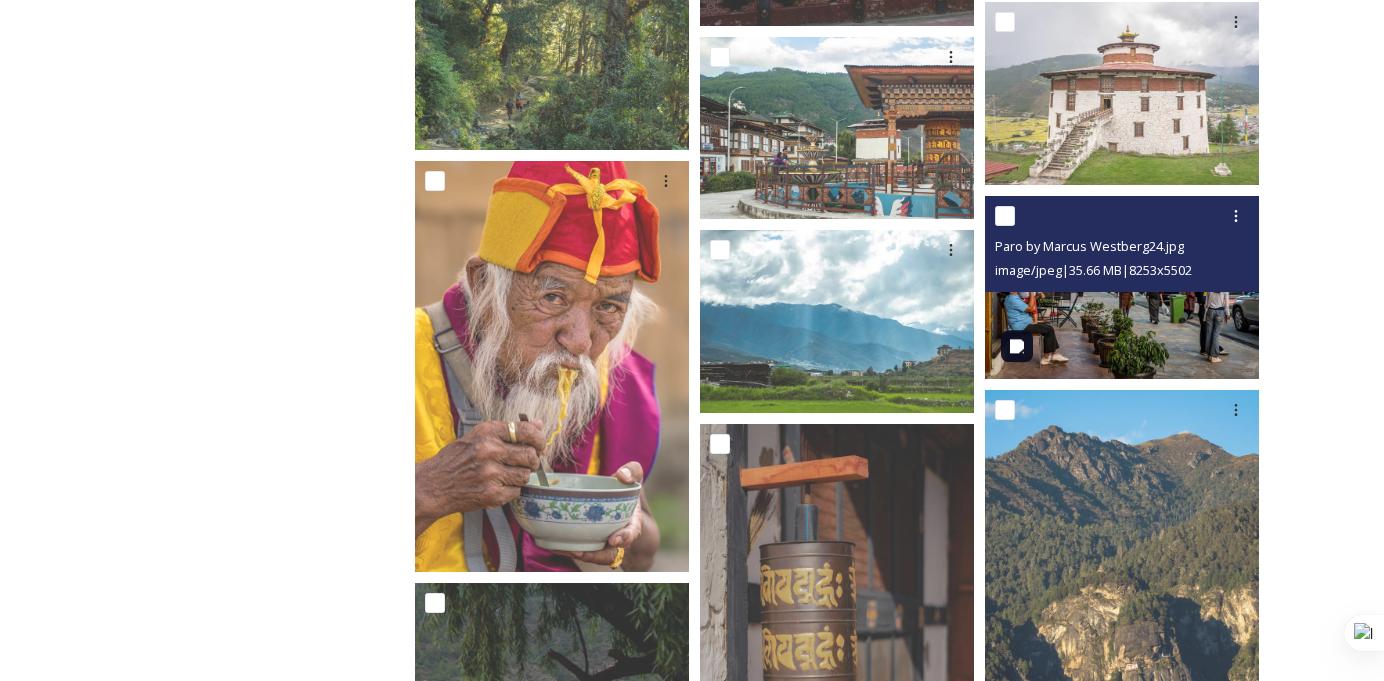 click at bounding box center [1122, 287] 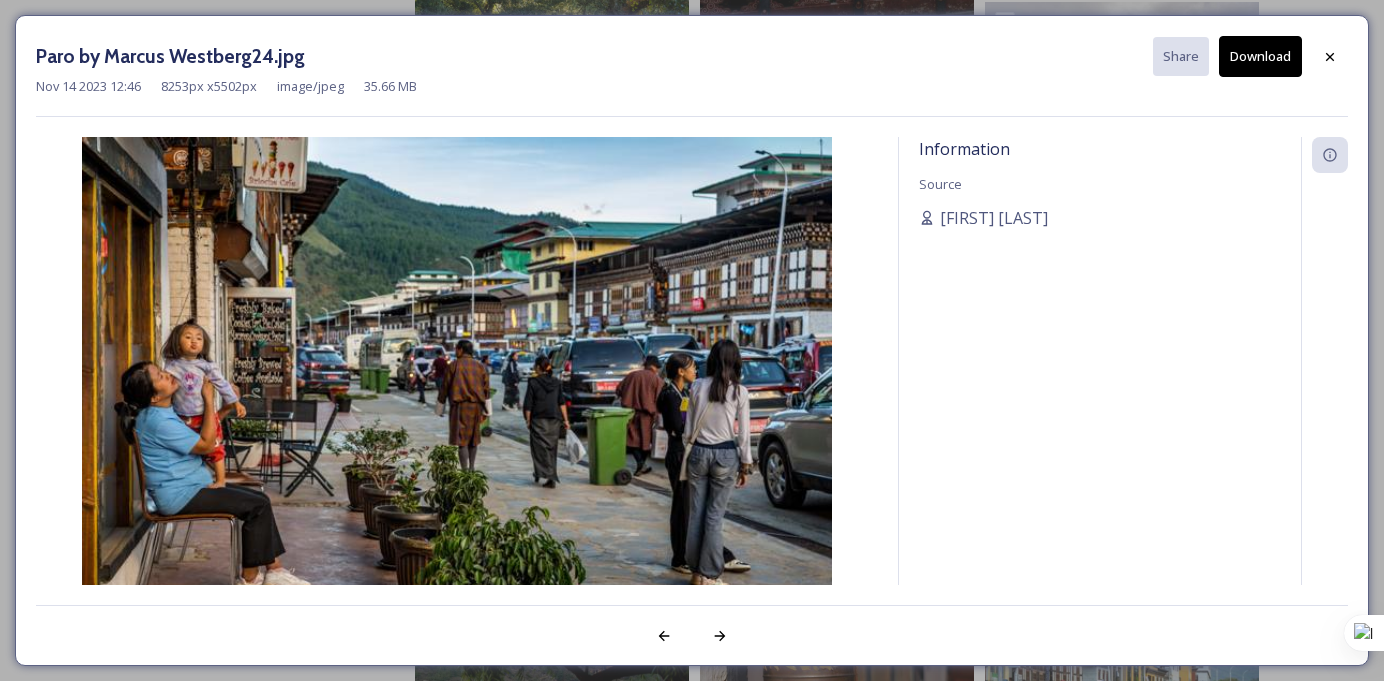 click on "Download" at bounding box center [1260, 56] 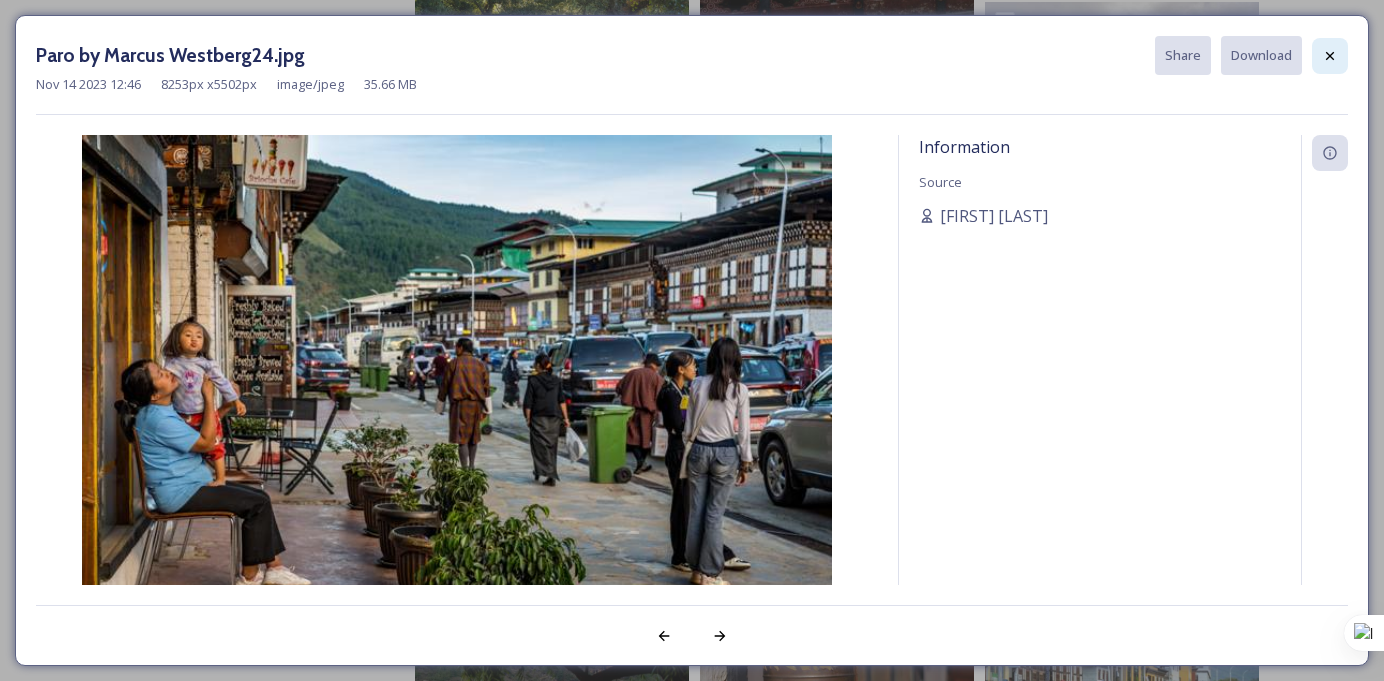 click 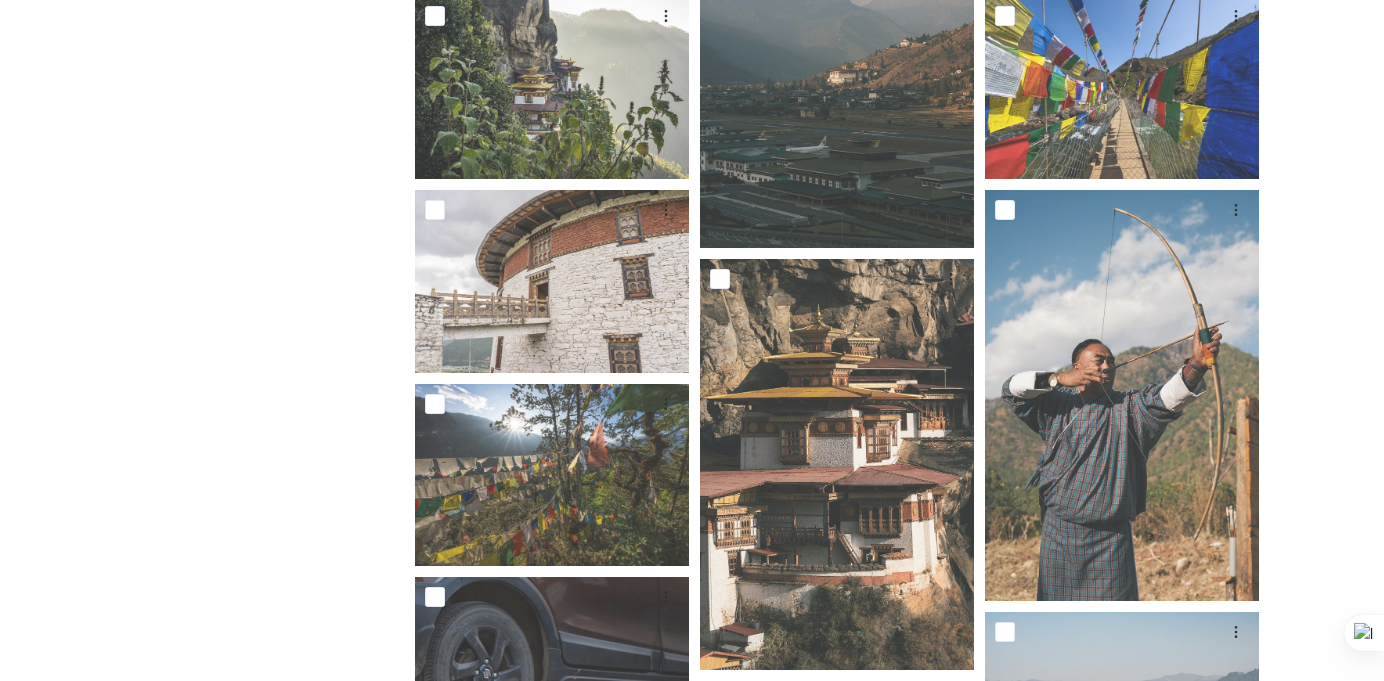 scroll, scrollTop: 2786, scrollLeft: 0, axis: vertical 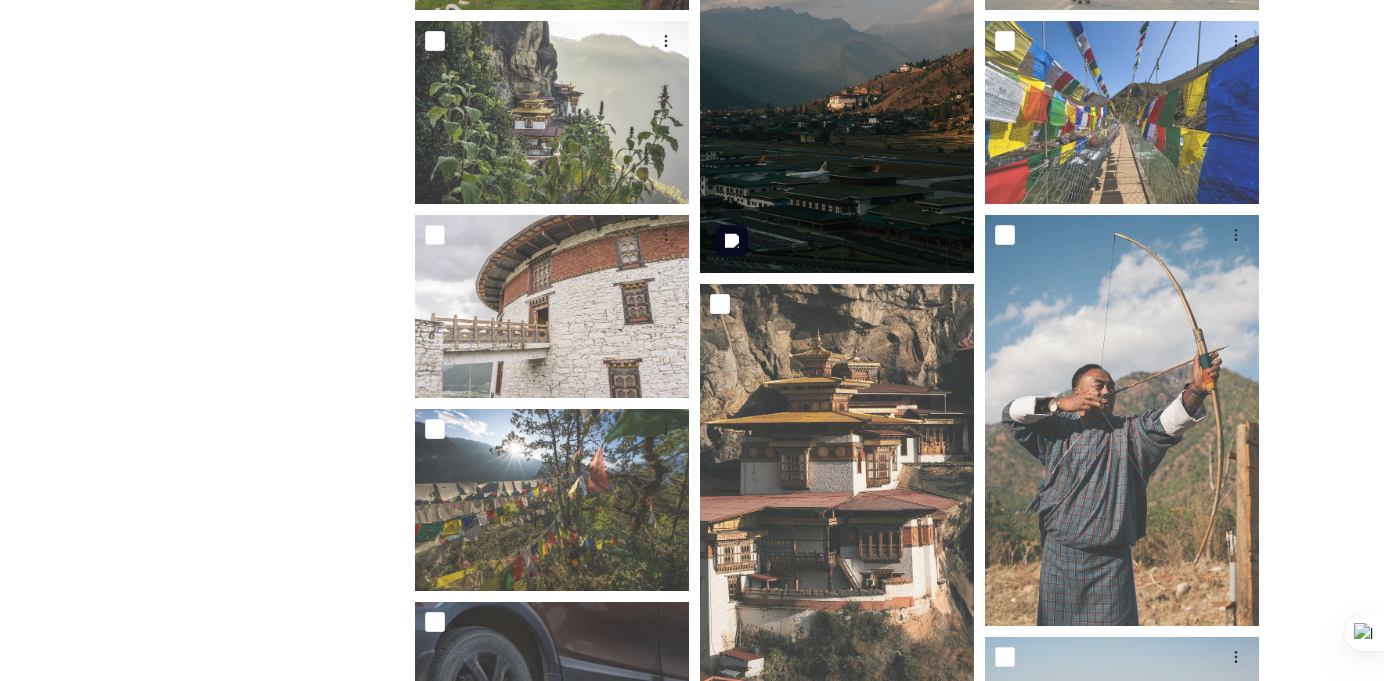 click at bounding box center [837, 67] 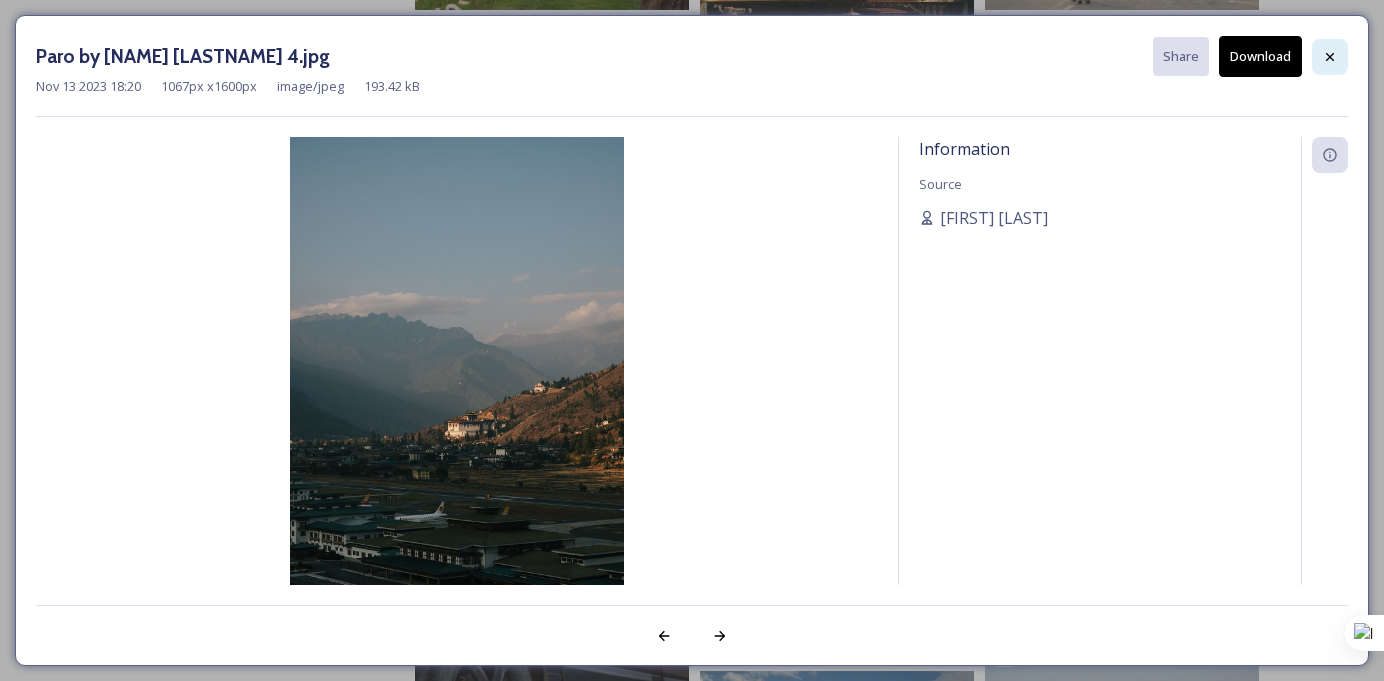 click 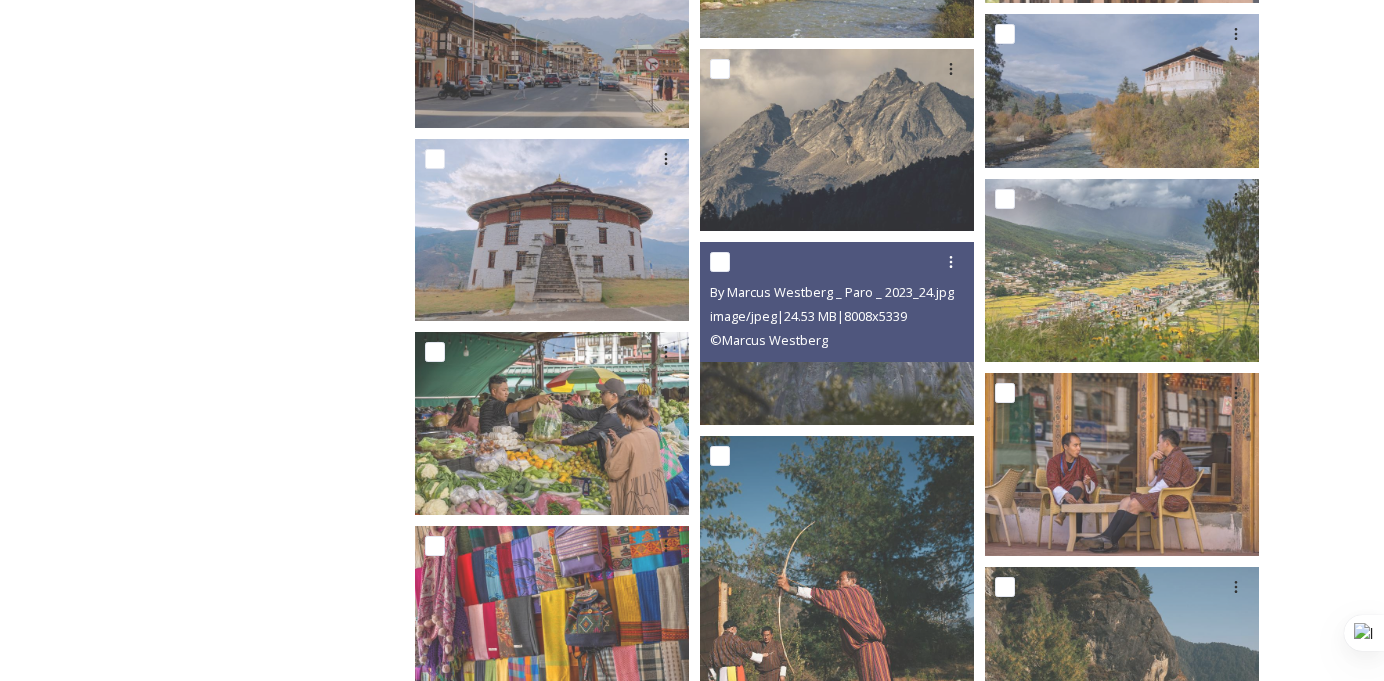 scroll, scrollTop: 4062, scrollLeft: 0, axis: vertical 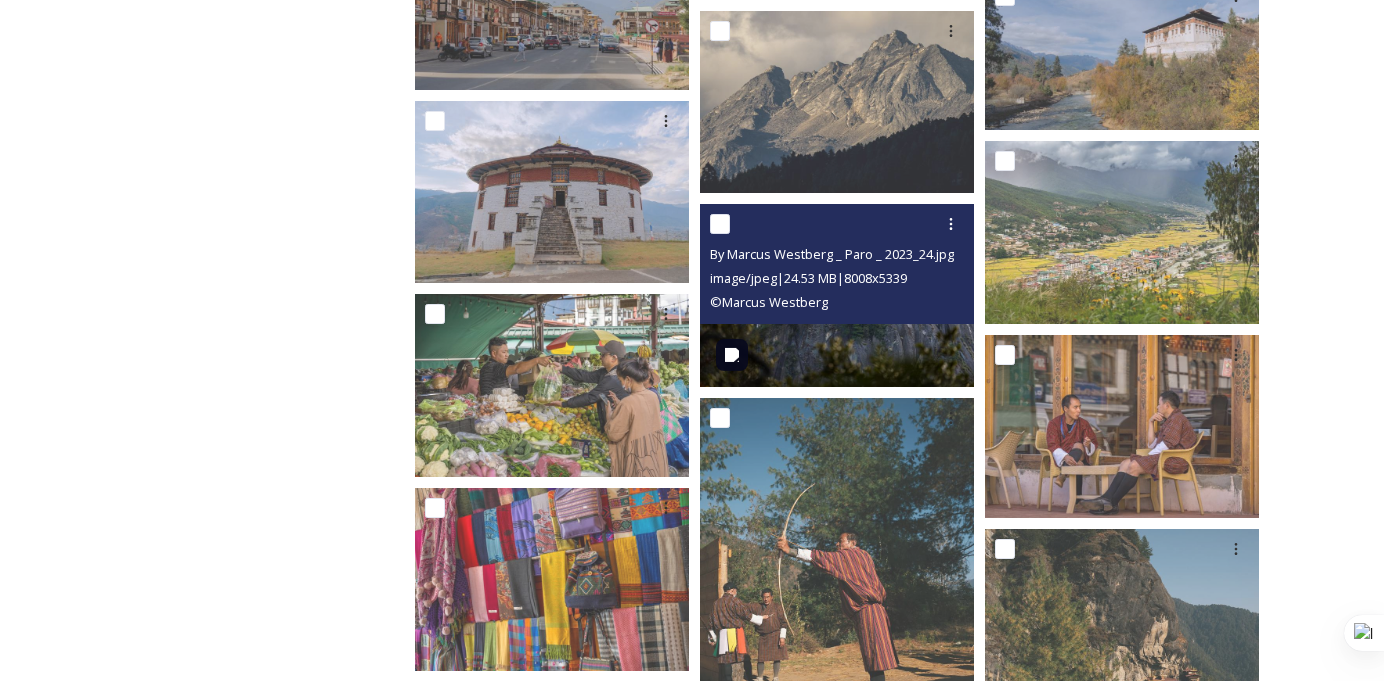click at bounding box center (837, 295) 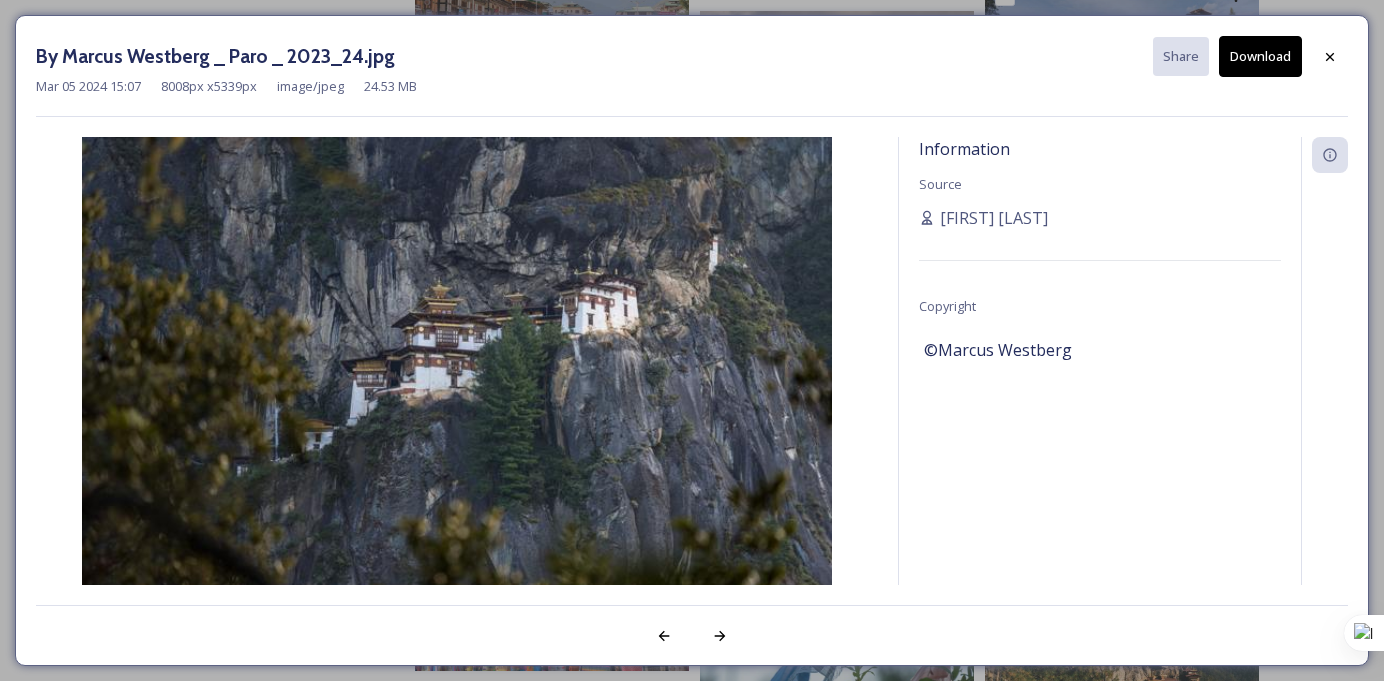 click on "Information Source [FIRST] [LAST] Copyright ©[FIRST] [LAST]" at bounding box center (1100, 387) 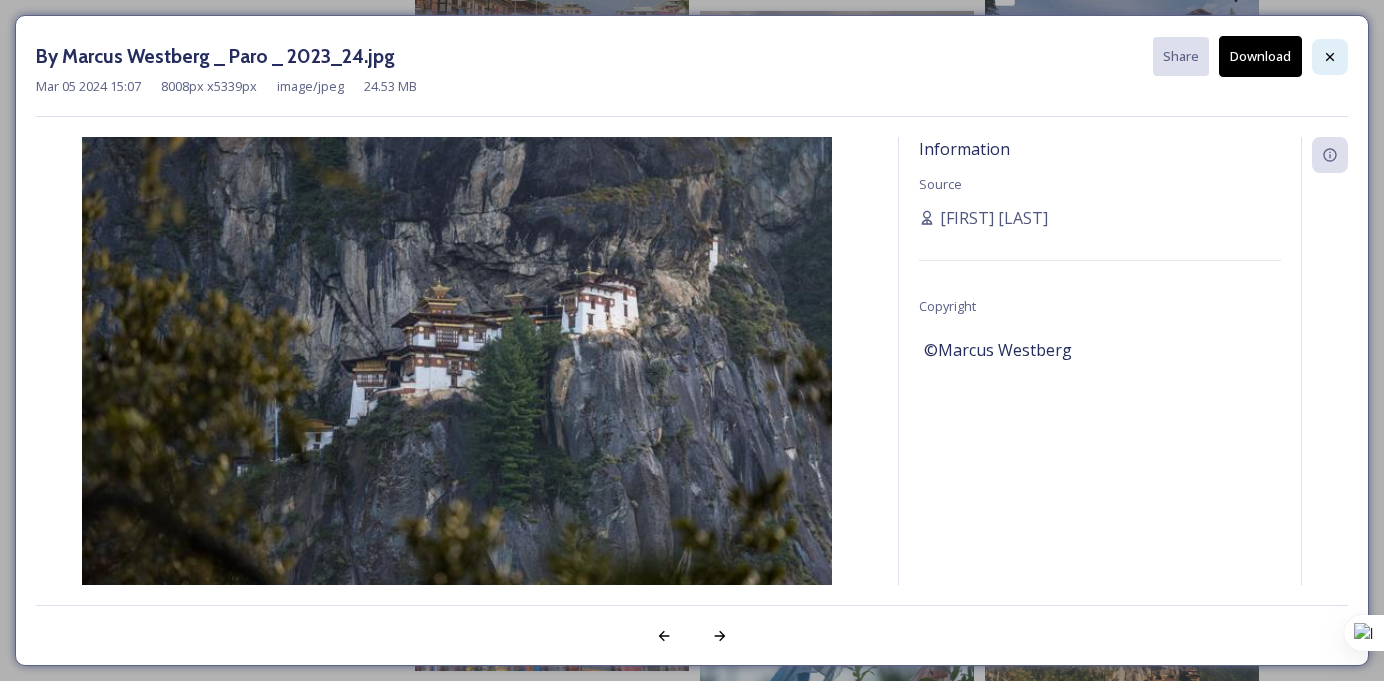click 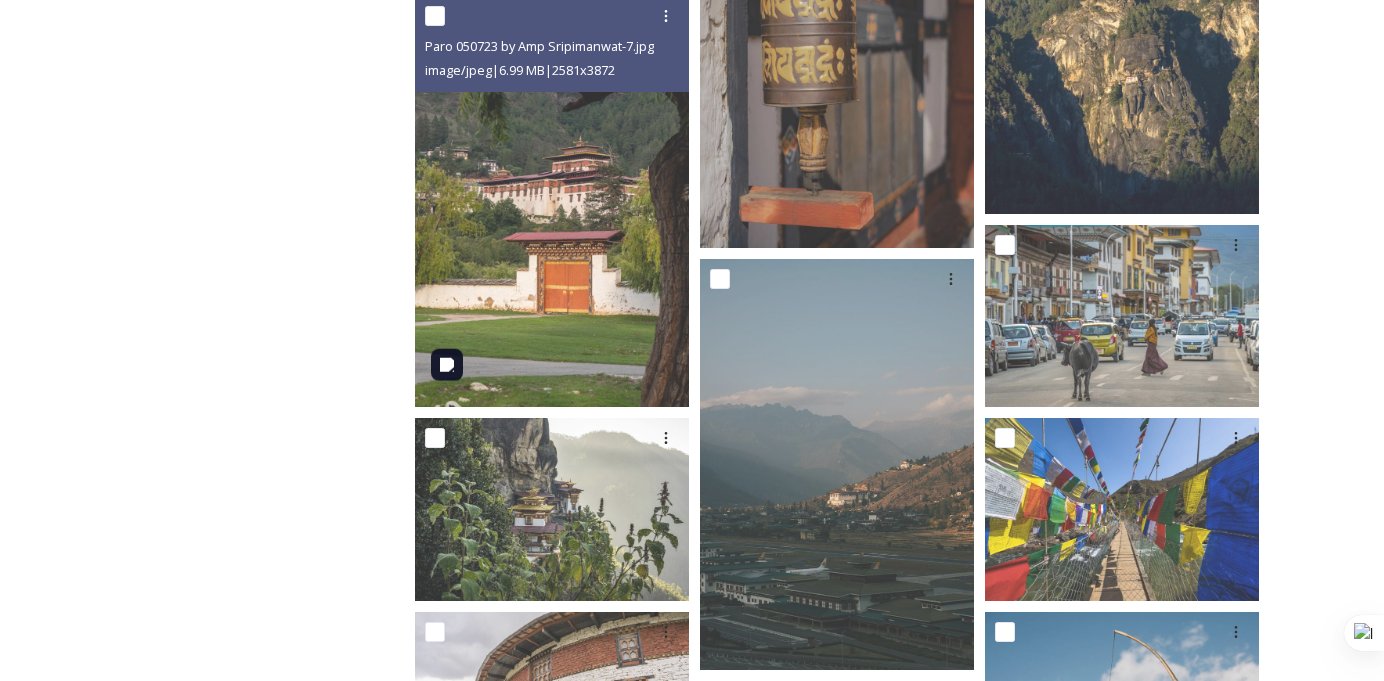 scroll, scrollTop: 2369, scrollLeft: 0, axis: vertical 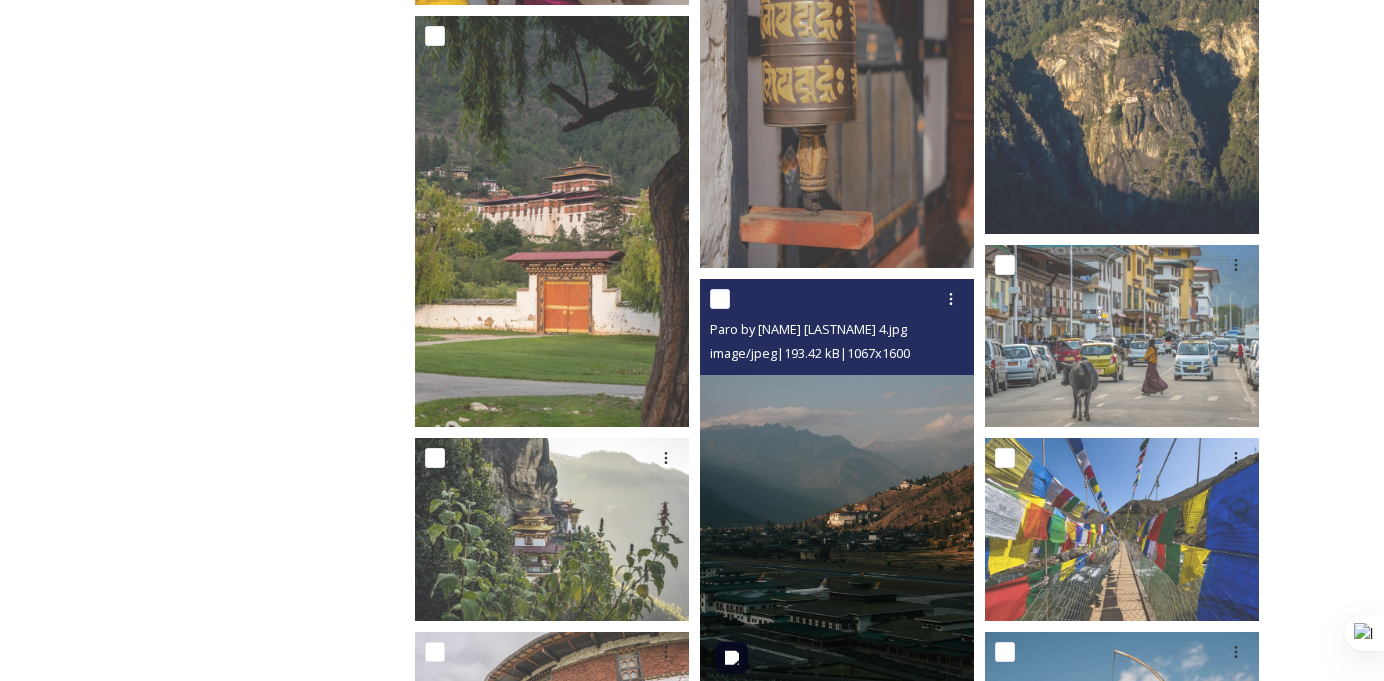 click at bounding box center (837, 484) 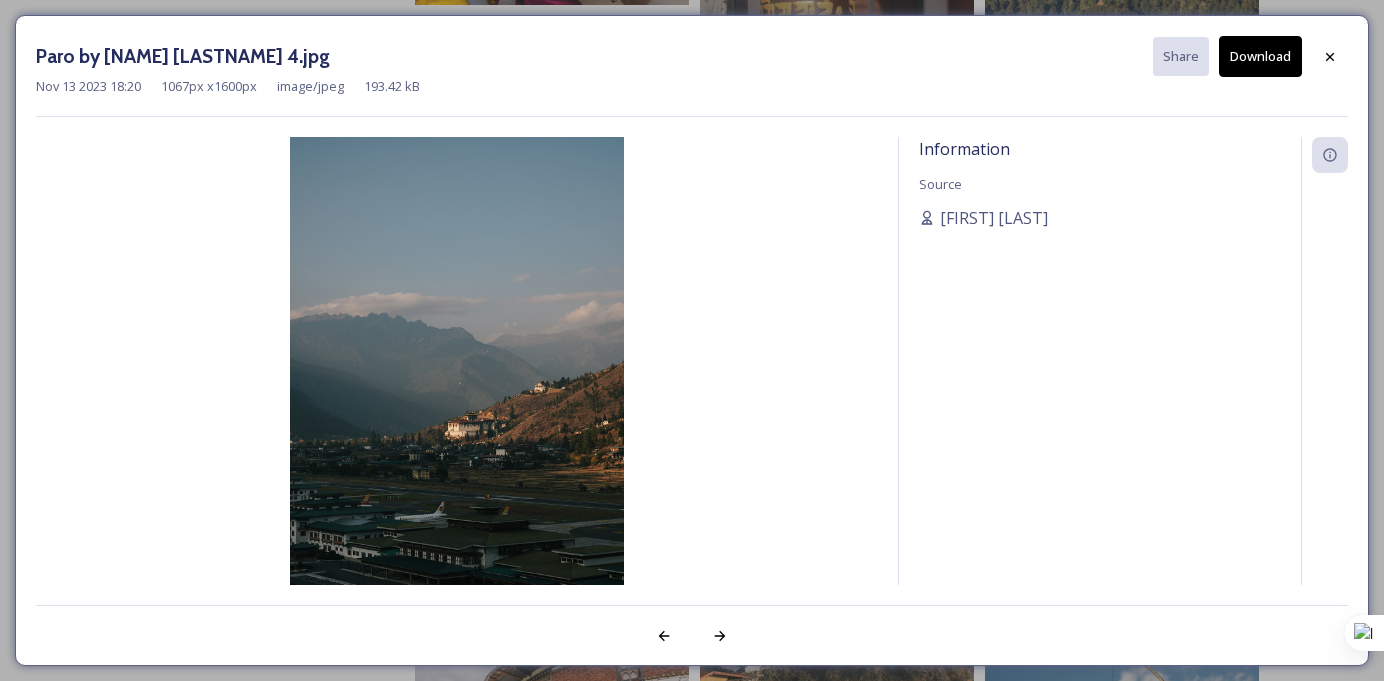 click on "Download" at bounding box center [1260, 56] 